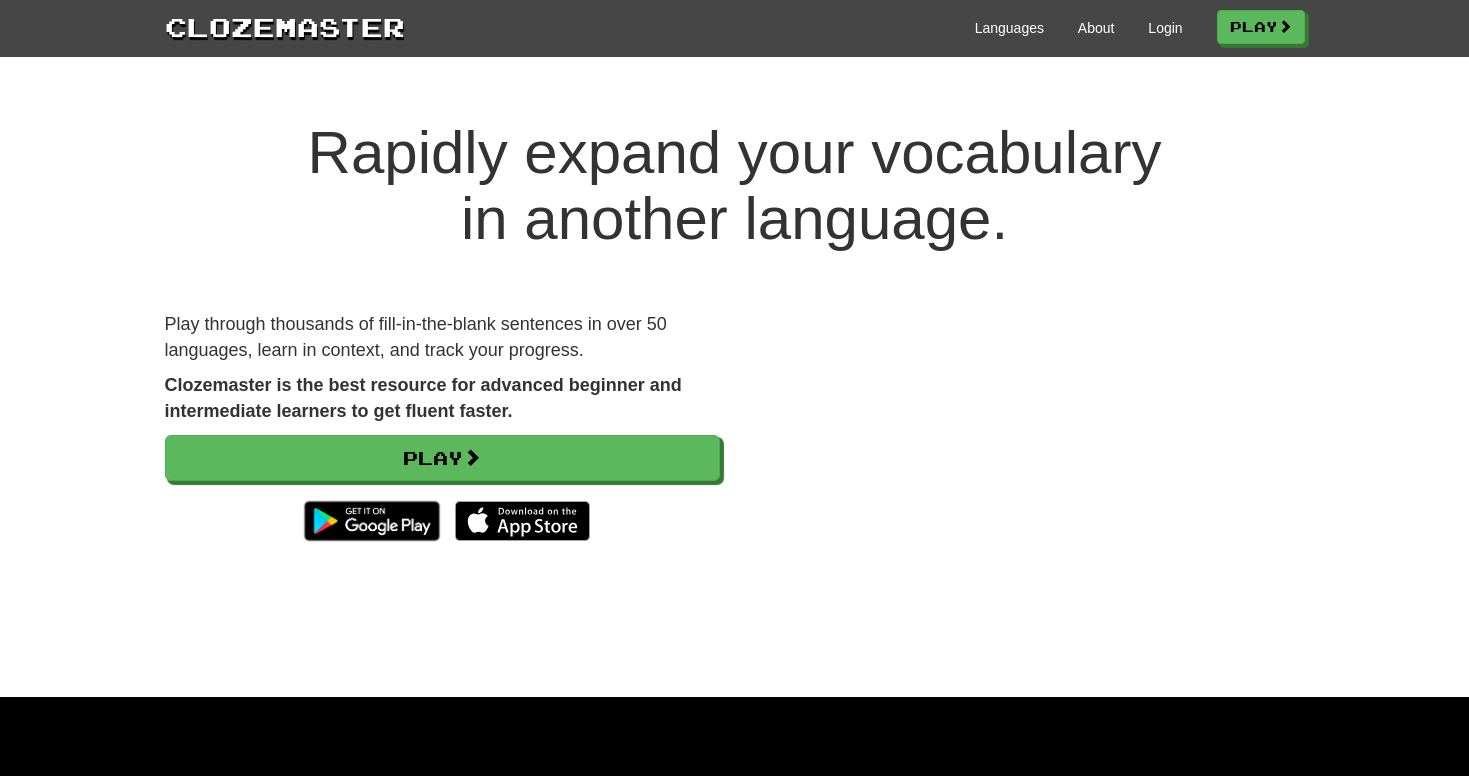 scroll, scrollTop: 0, scrollLeft: 0, axis: both 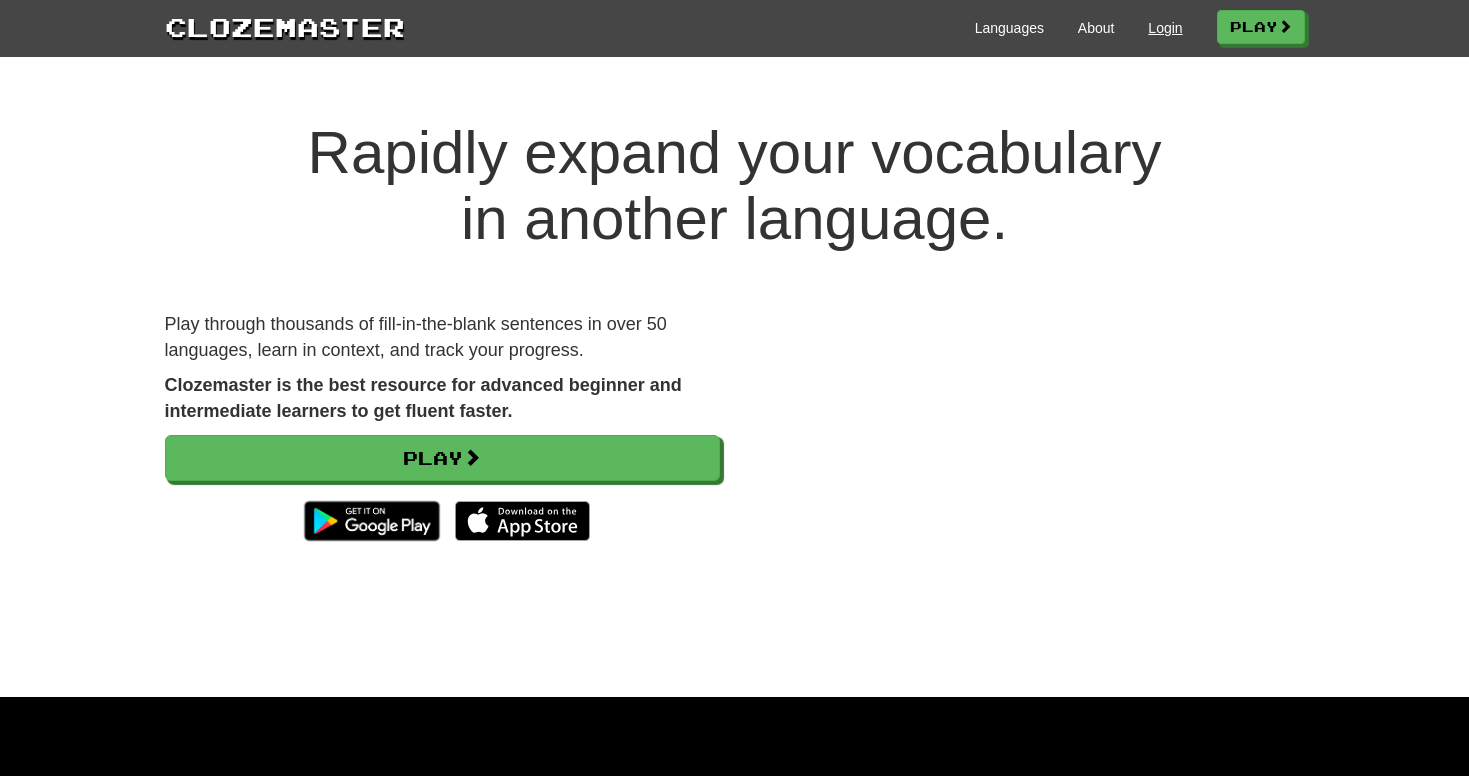 click on "Login" at bounding box center [1165, 28] 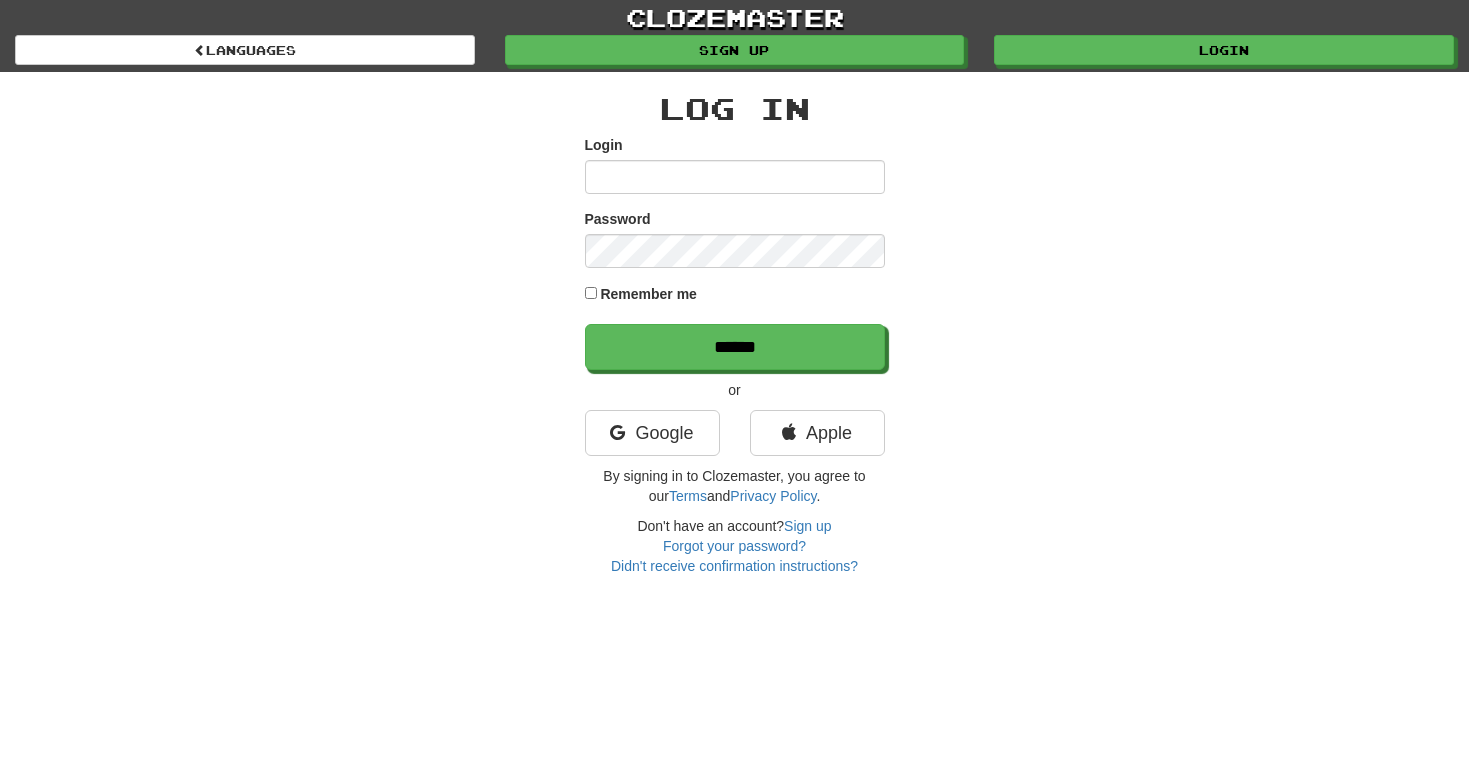 scroll, scrollTop: 0, scrollLeft: 0, axis: both 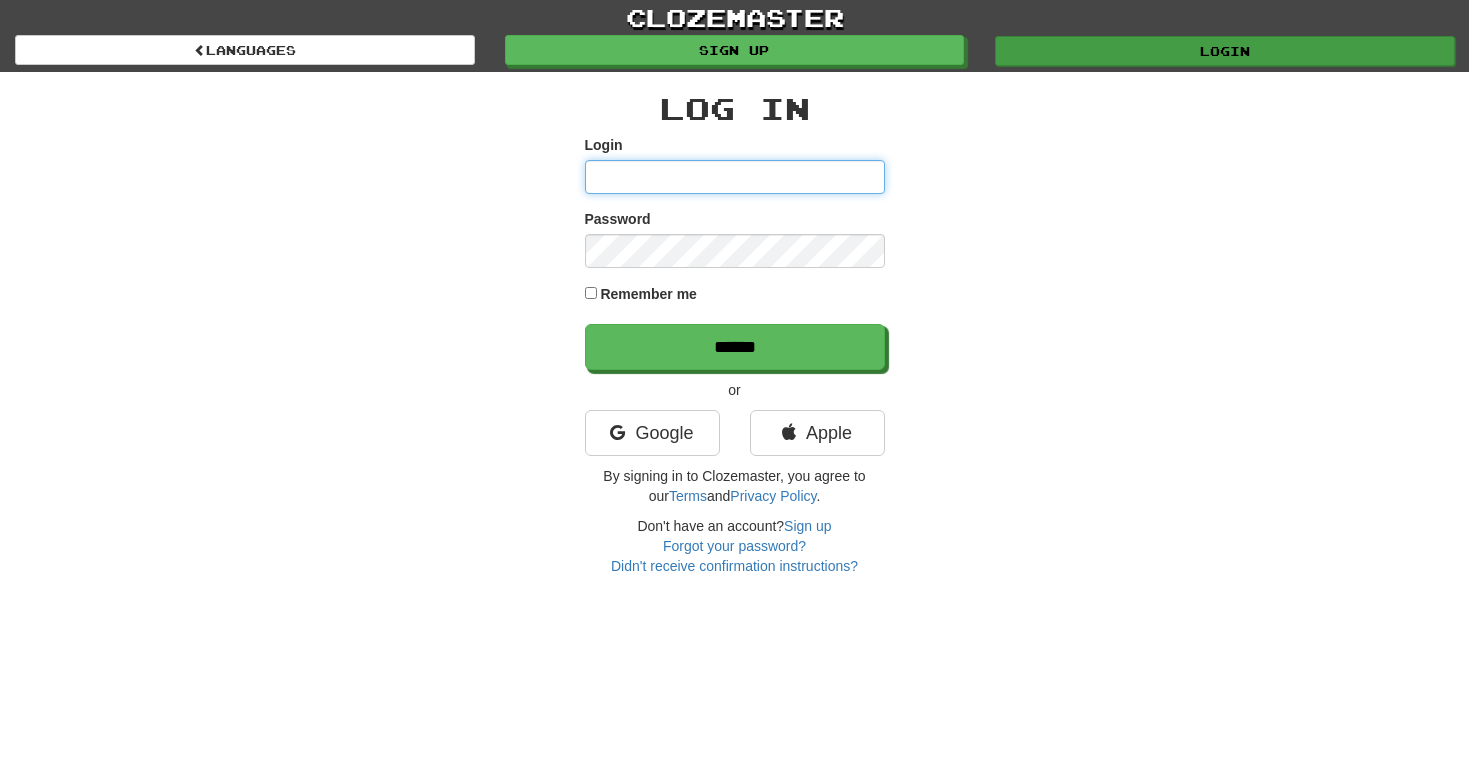 type on "**********" 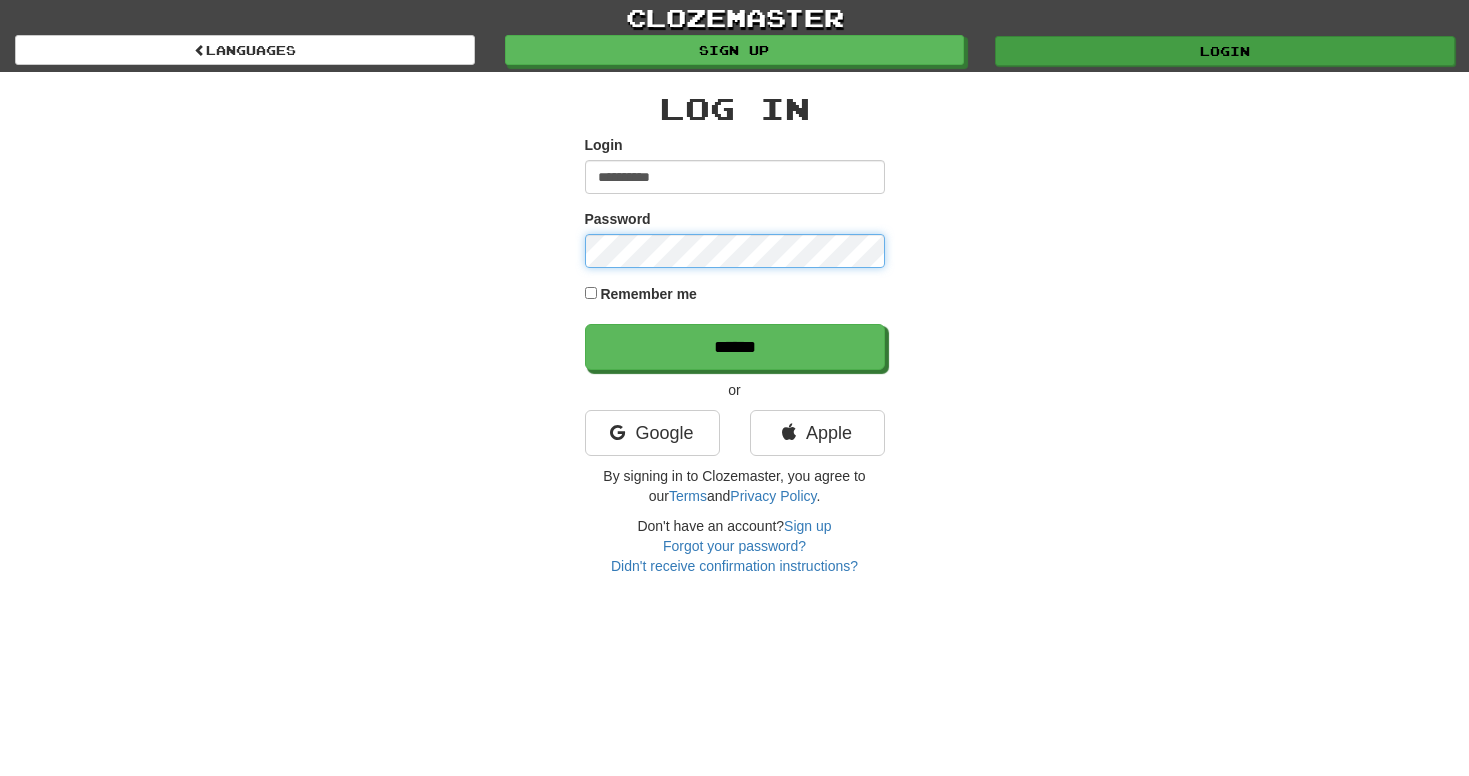 click on "******" at bounding box center [735, 347] 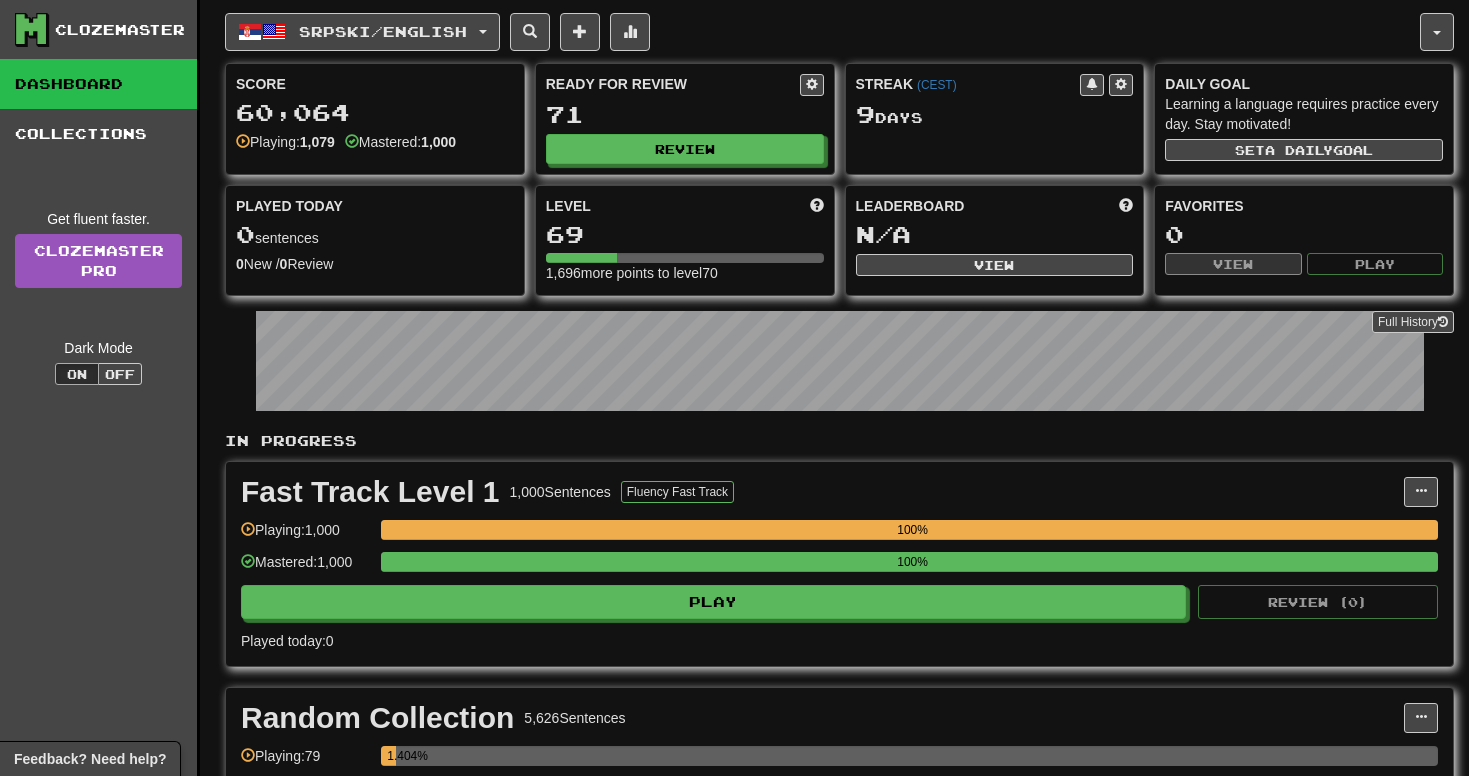 scroll, scrollTop: 0, scrollLeft: 0, axis: both 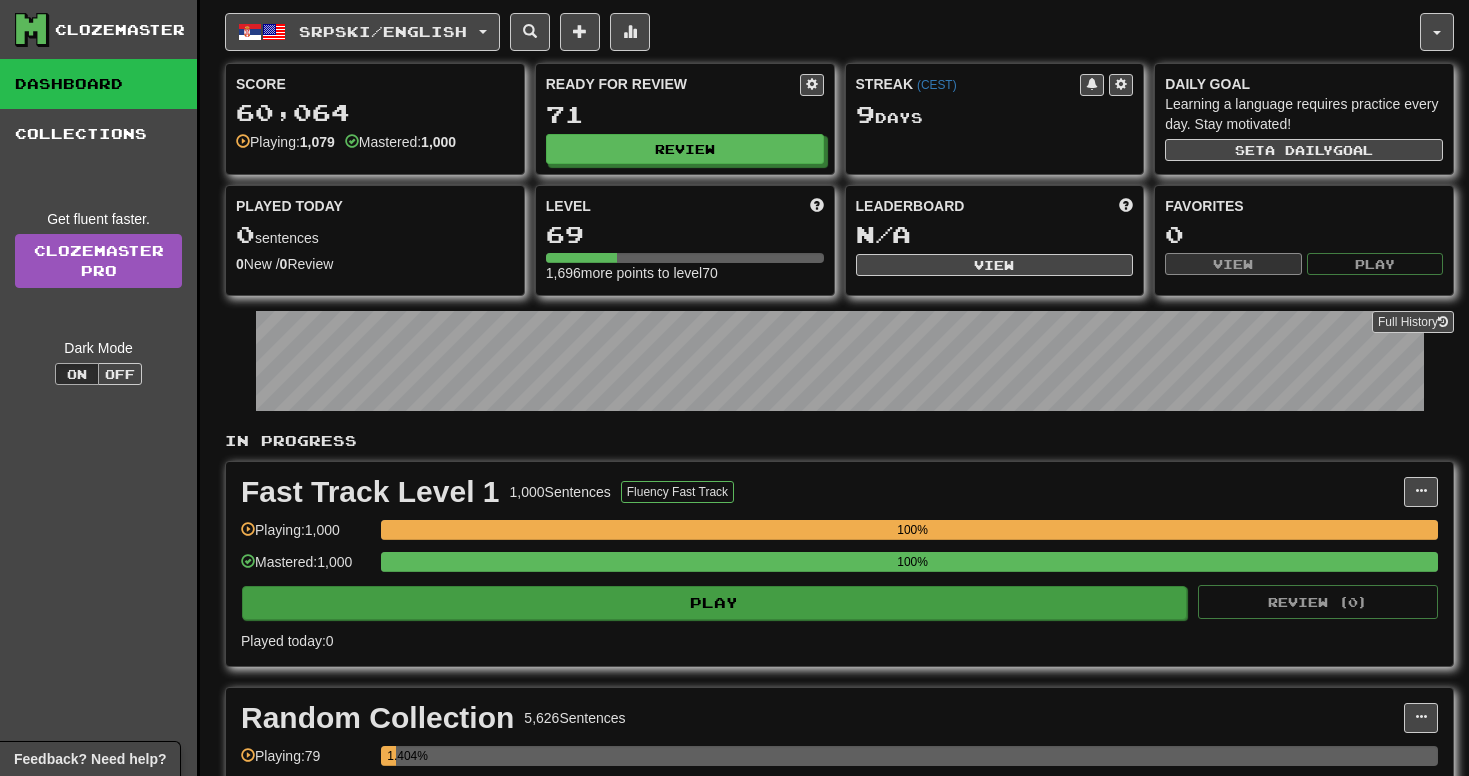 click on "Play" 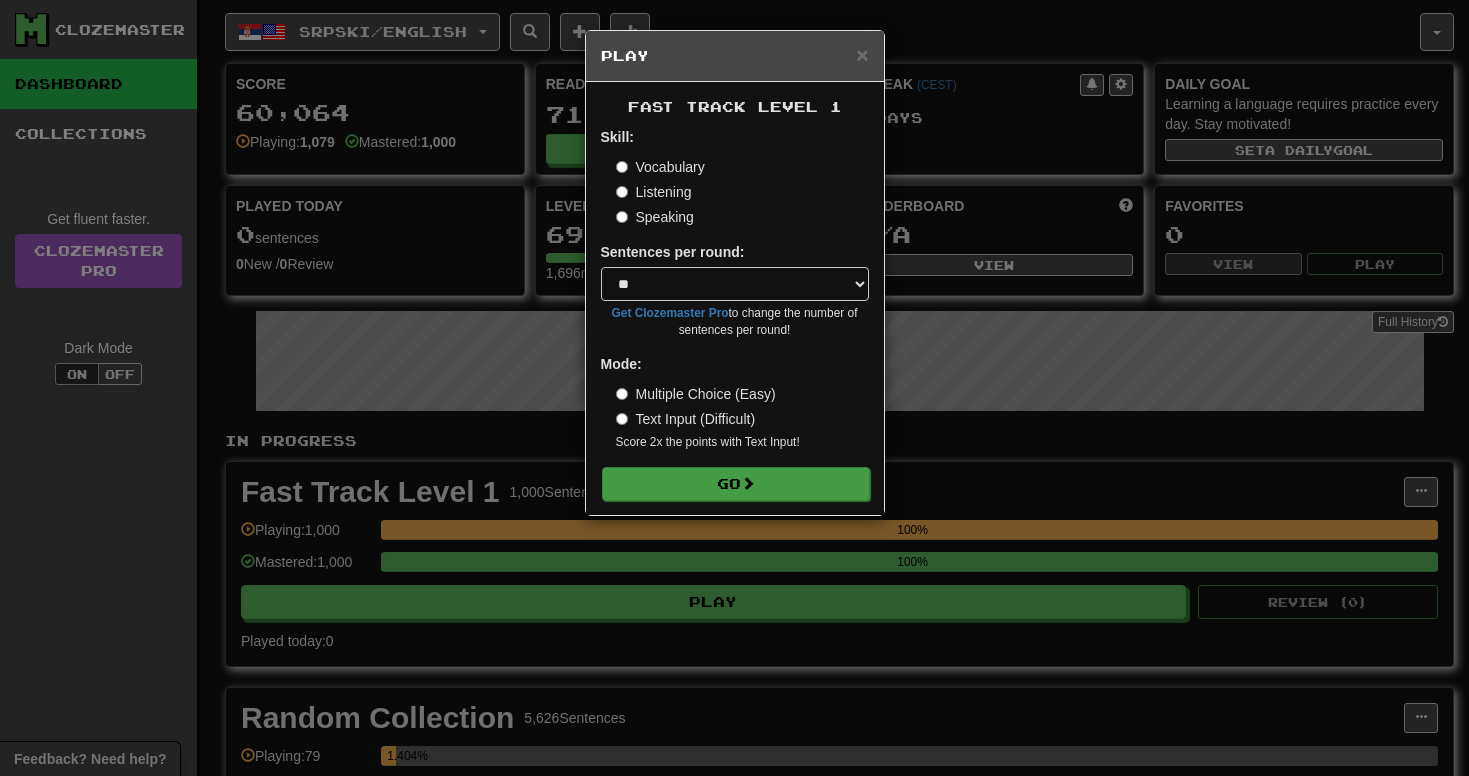 click on "Go" at bounding box center (736, 484) 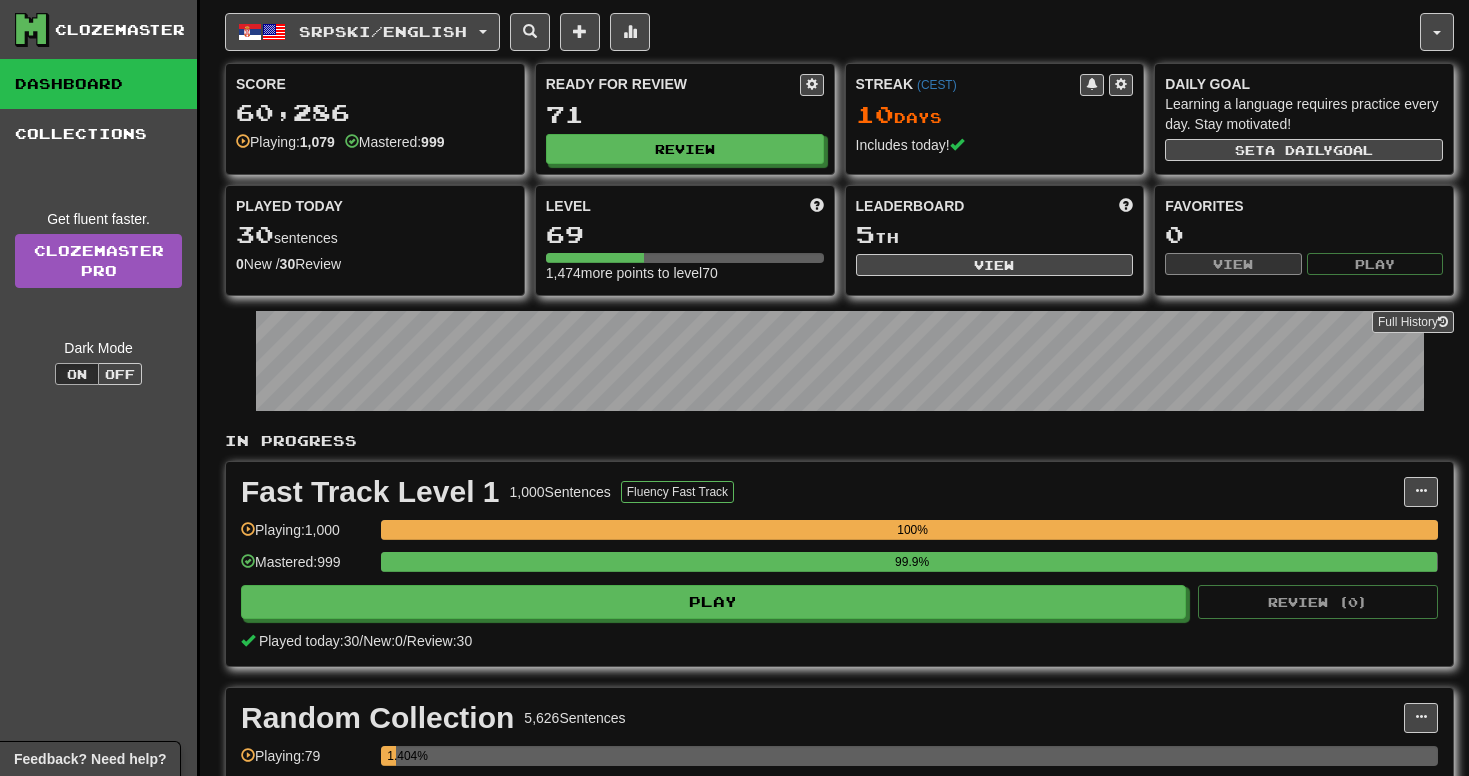 scroll, scrollTop: 0, scrollLeft: 0, axis: both 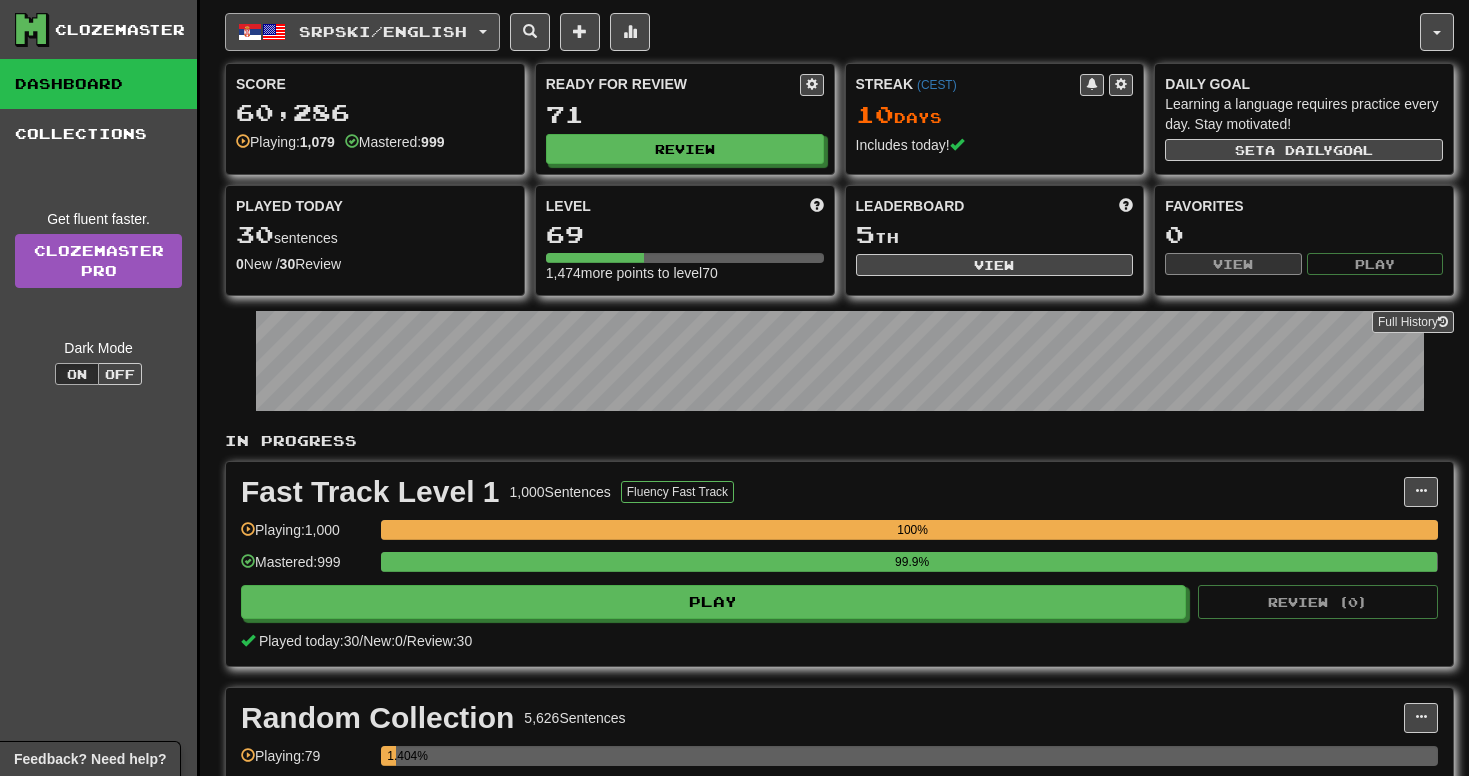 click on "Srpski  /  English" 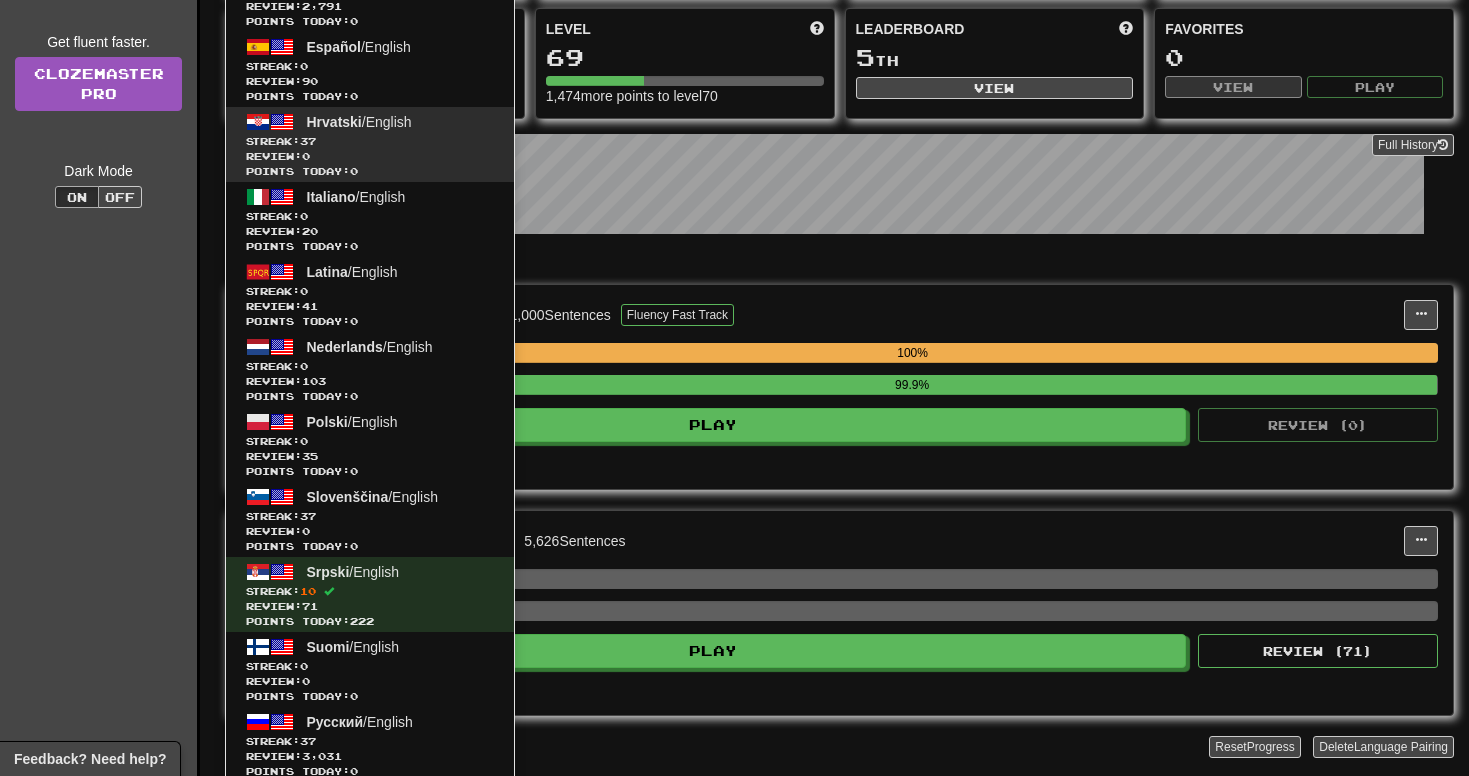 scroll, scrollTop: 316, scrollLeft: 0, axis: vertical 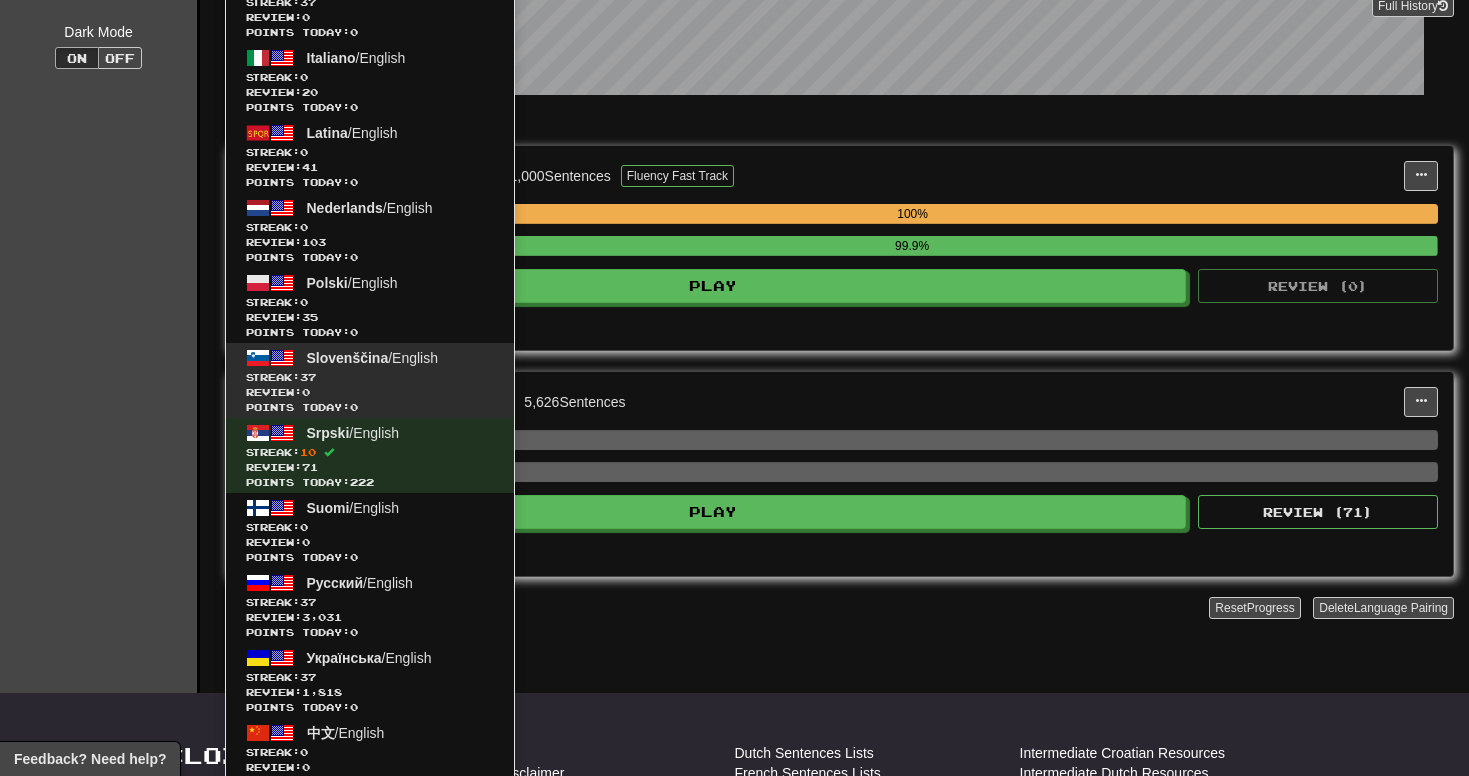 click on "Streak:  37" 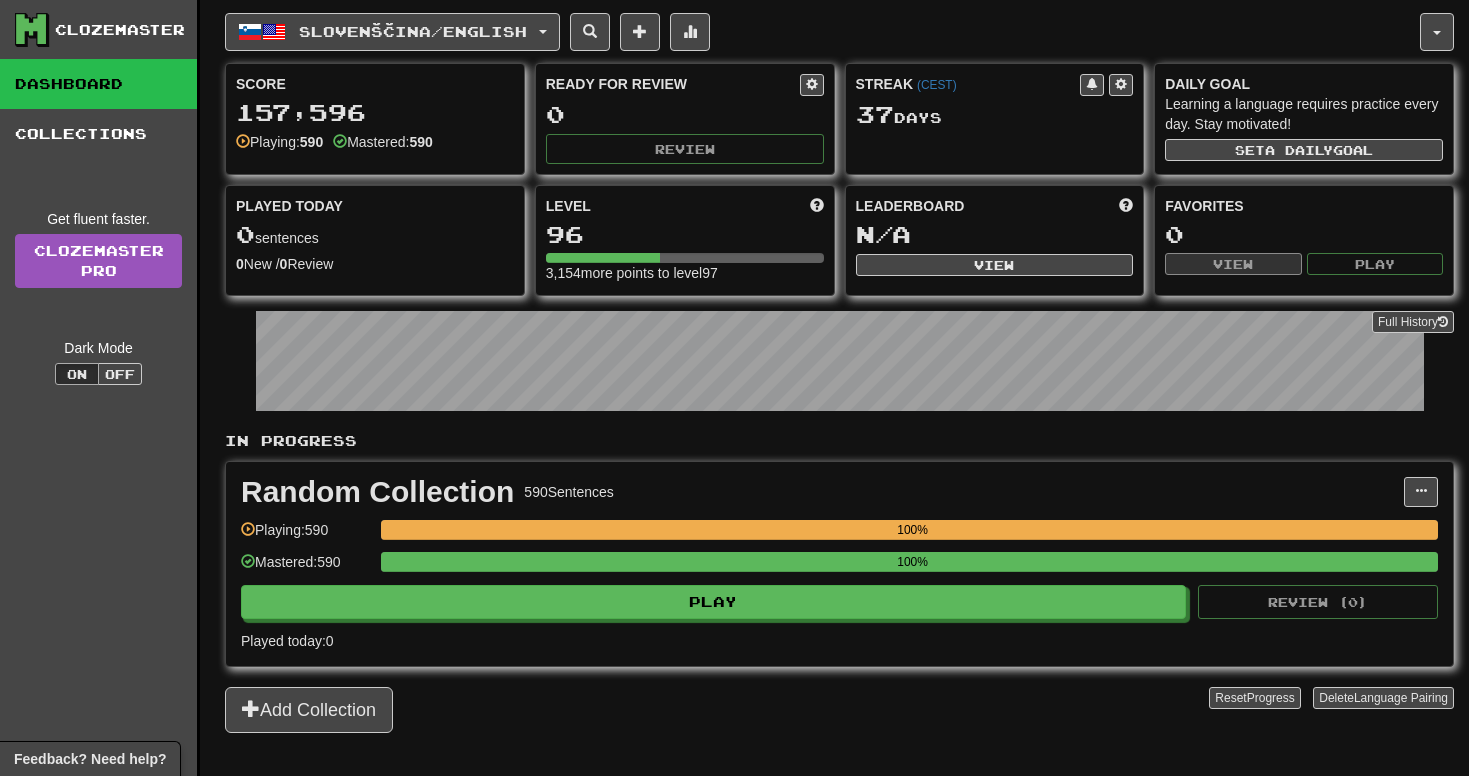 scroll, scrollTop: 0, scrollLeft: 0, axis: both 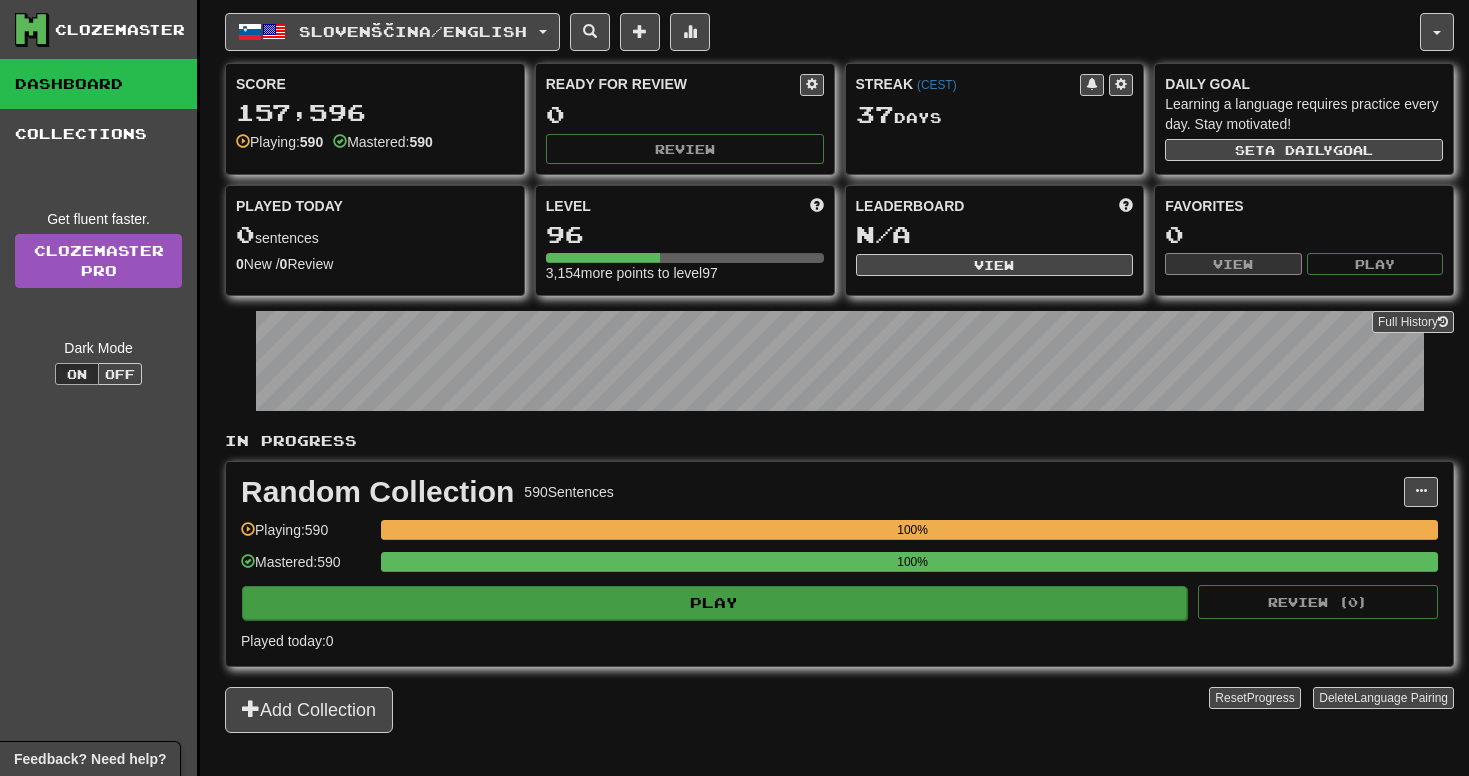 click on "Play" 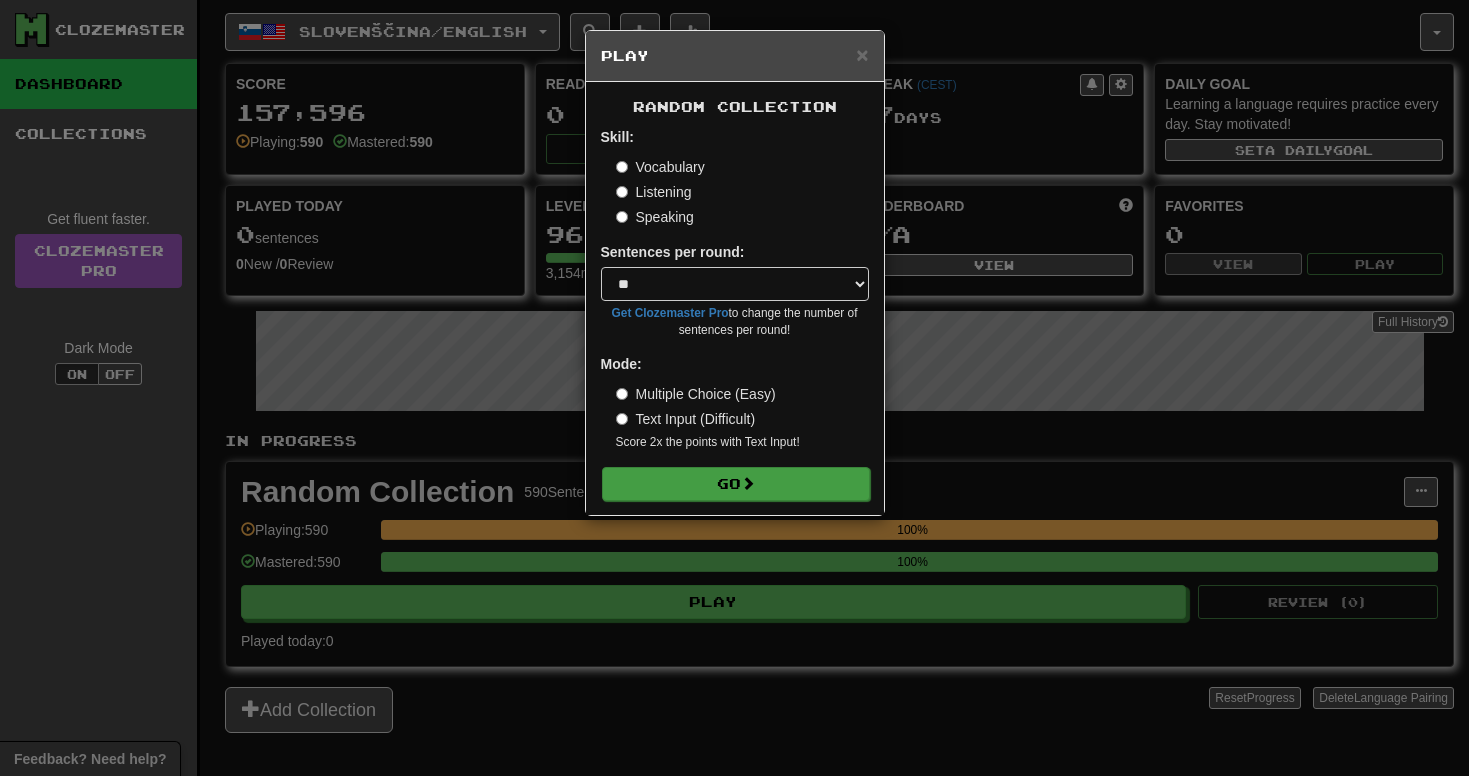 click on "Go" at bounding box center (736, 484) 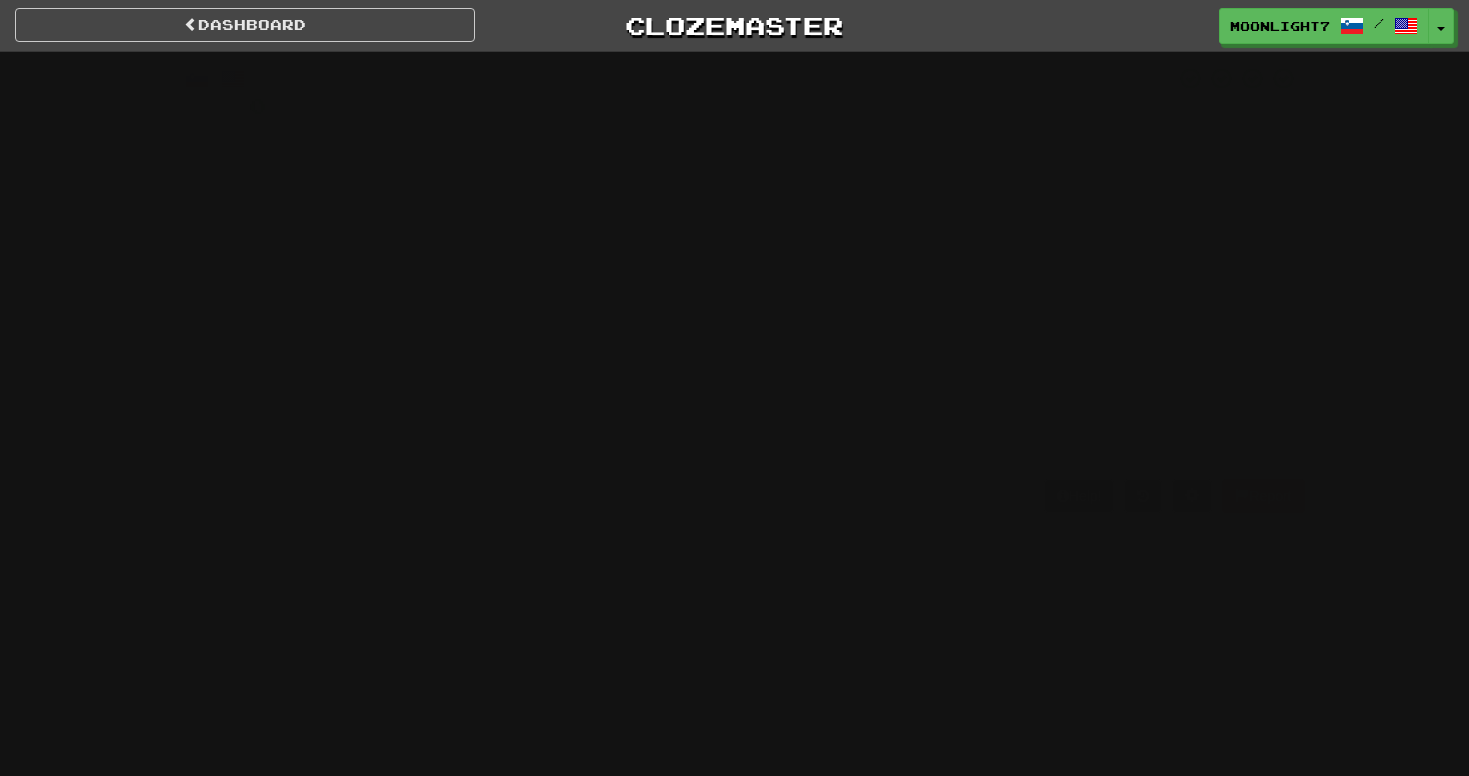scroll, scrollTop: 0, scrollLeft: 0, axis: both 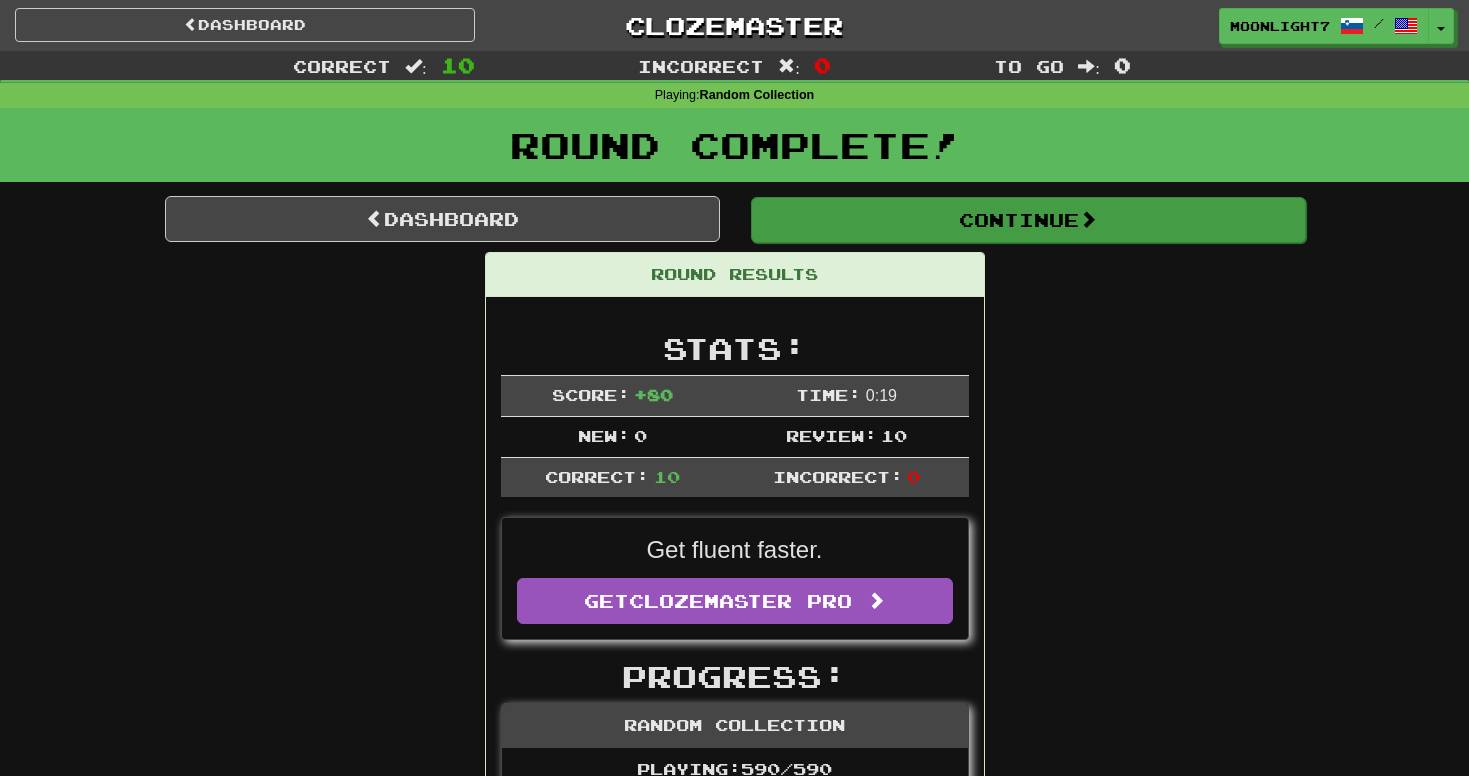 click on "Continue" at bounding box center (1028, 220) 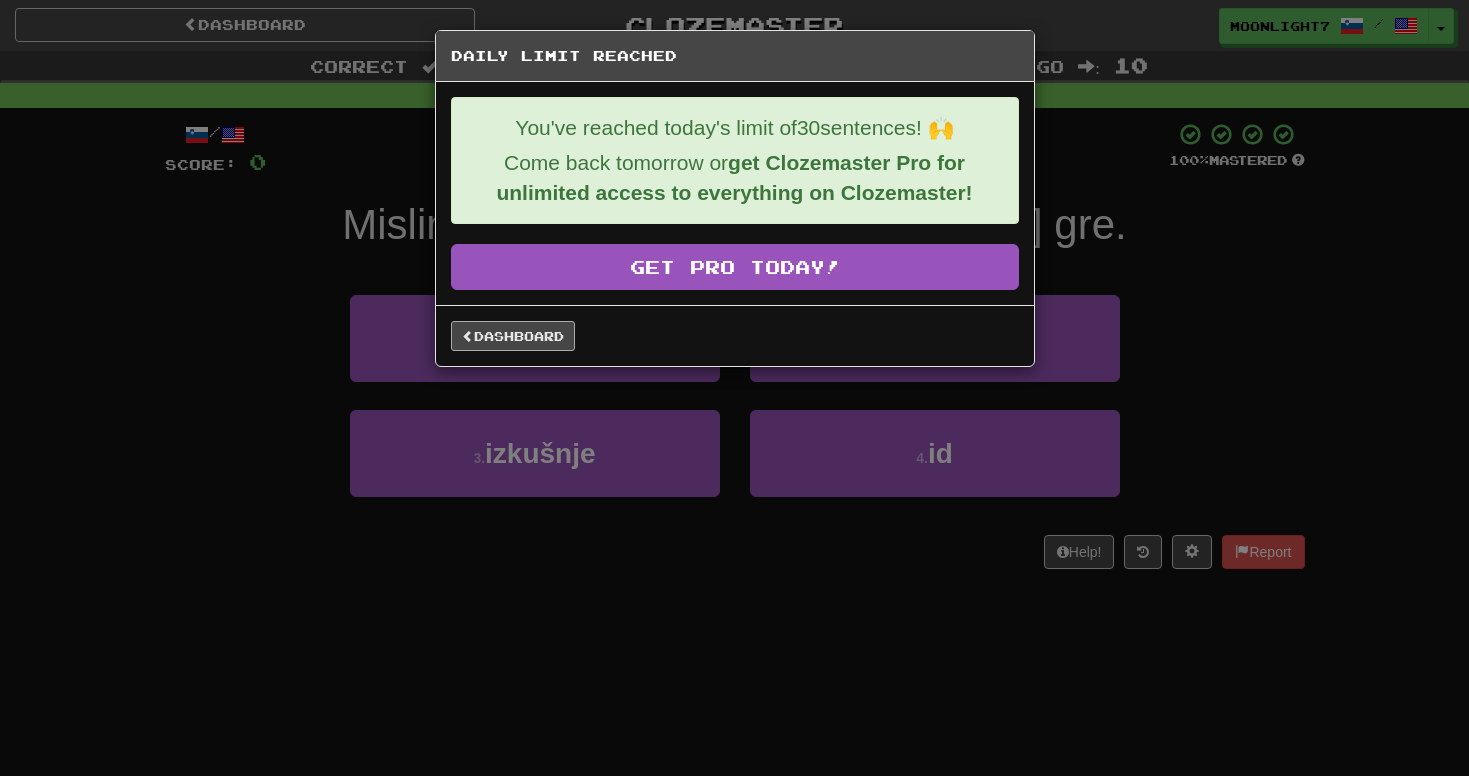 click on "Dashboard" at bounding box center [513, 336] 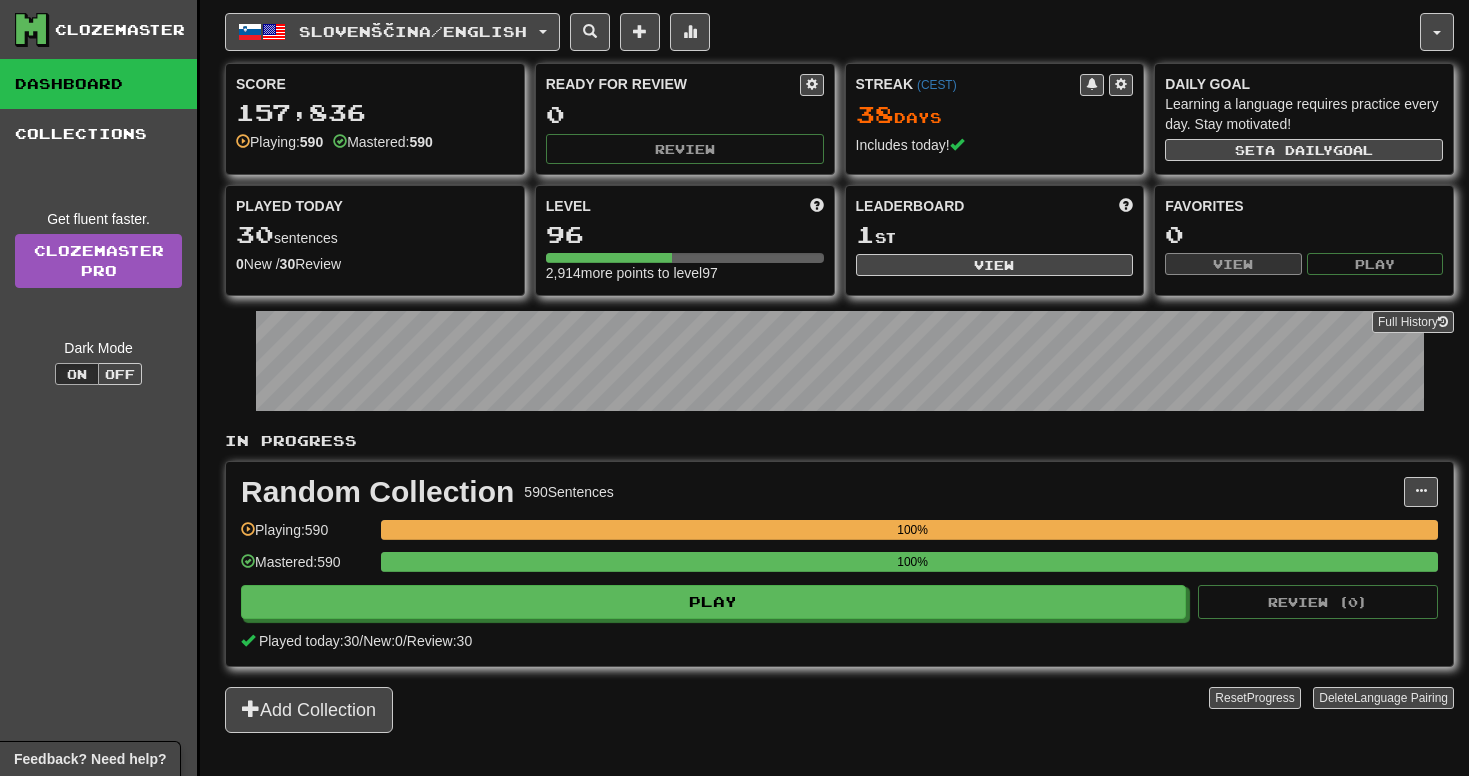 scroll, scrollTop: 0, scrollLeft: 0, axis: both 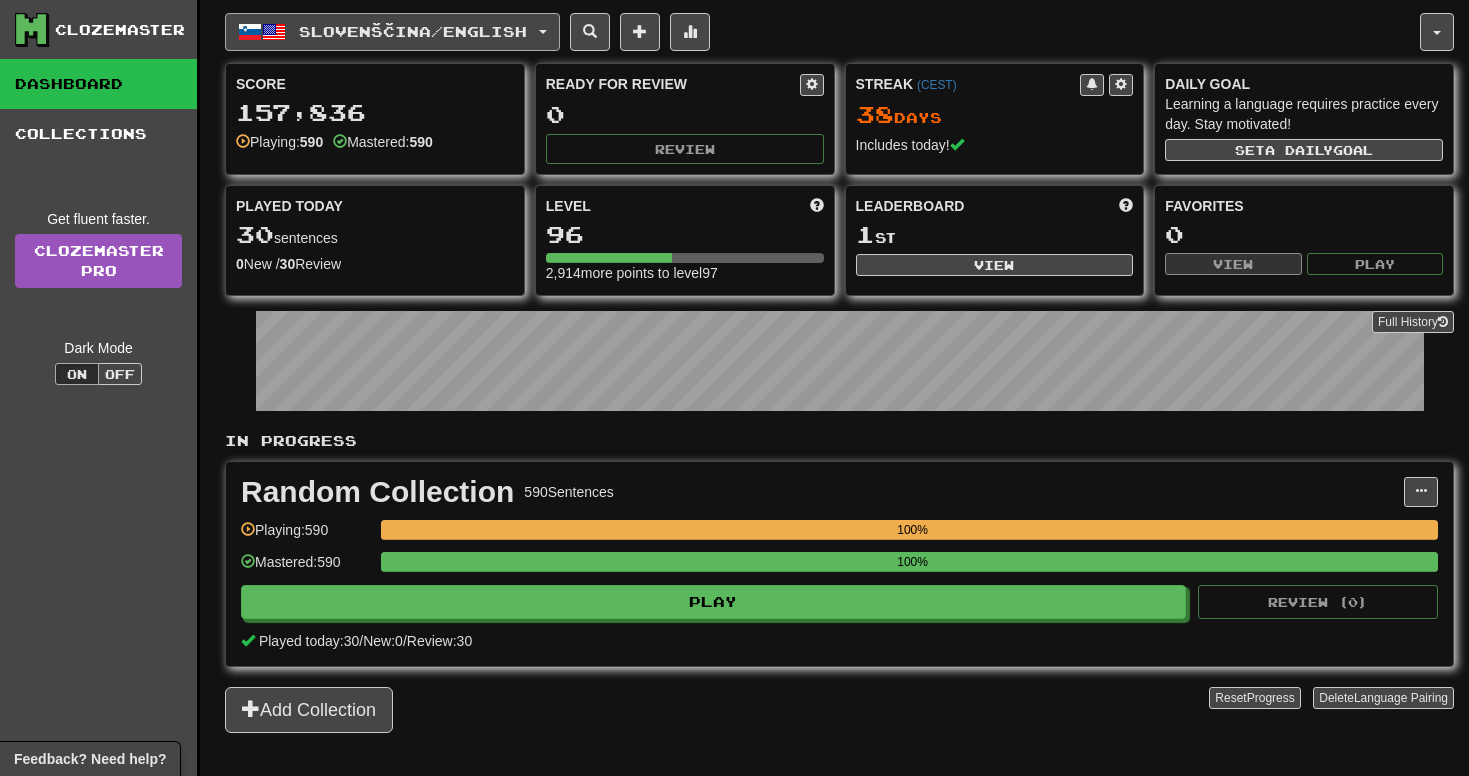 click on "Slovenščina  /  English" 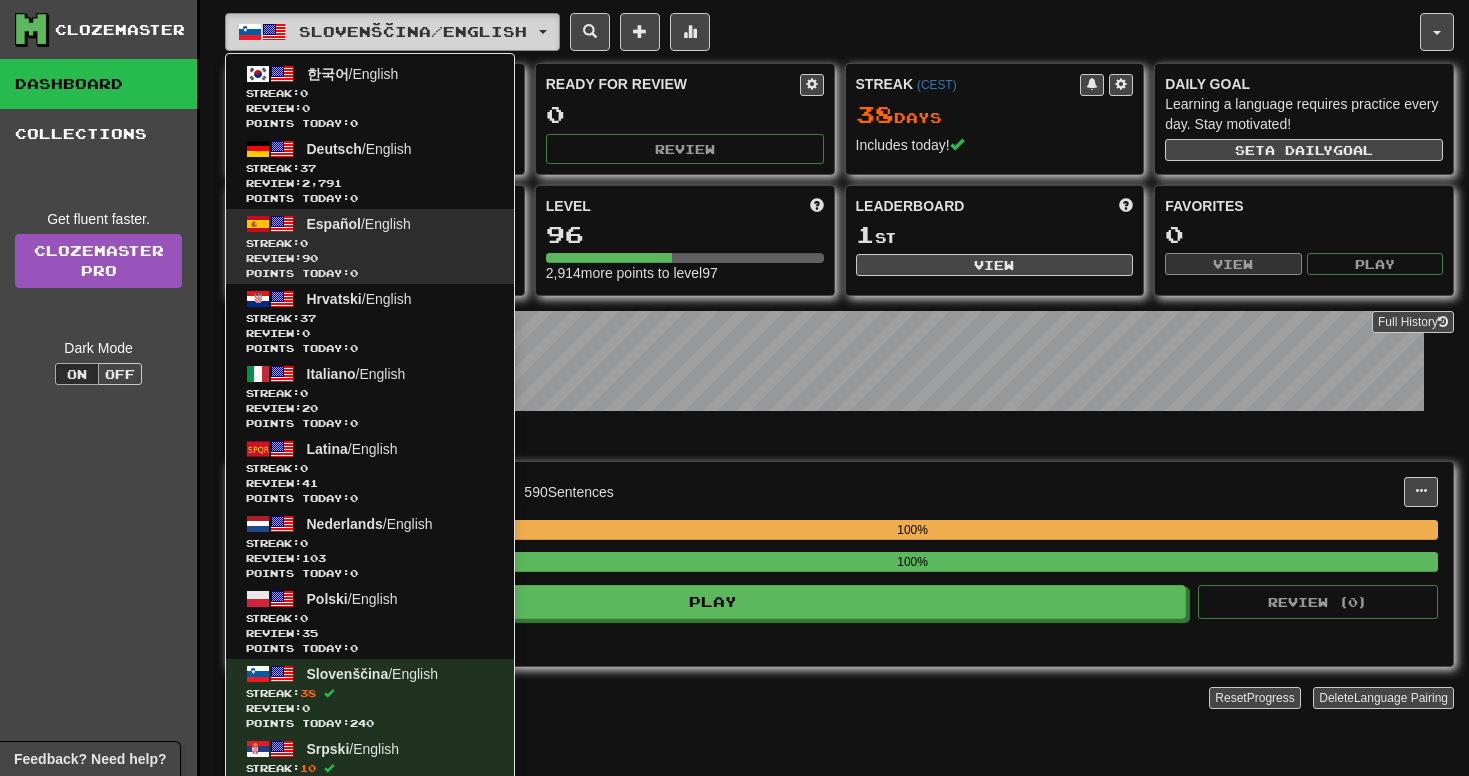 scroll, scrollTop: 0, scrollLeft: 0, axis: both 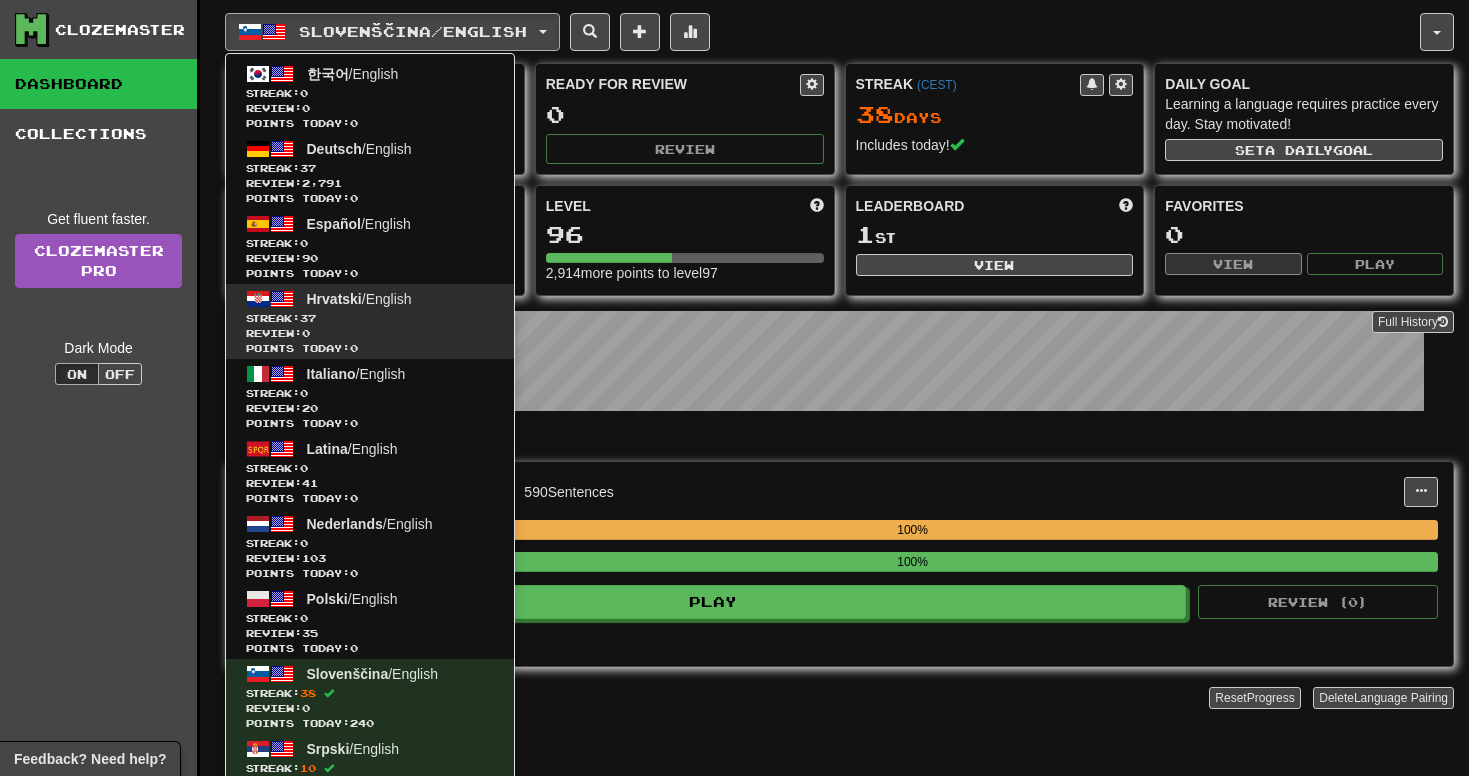 click on "Hrvatski  /  English Streak:  37   Review:  0 Points today:  0" 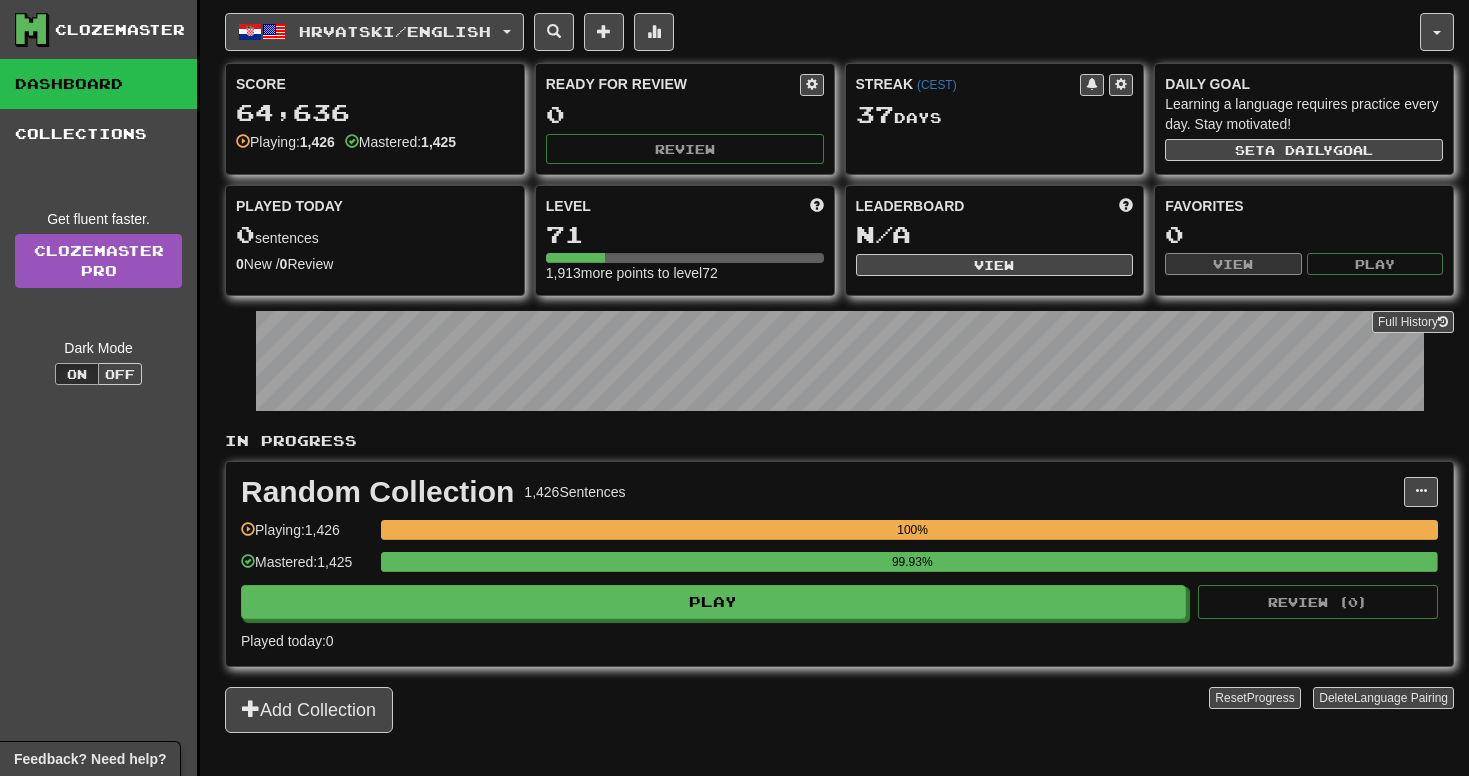 scroll, scrollTop: 0, scrollLeft: 0, axis: both 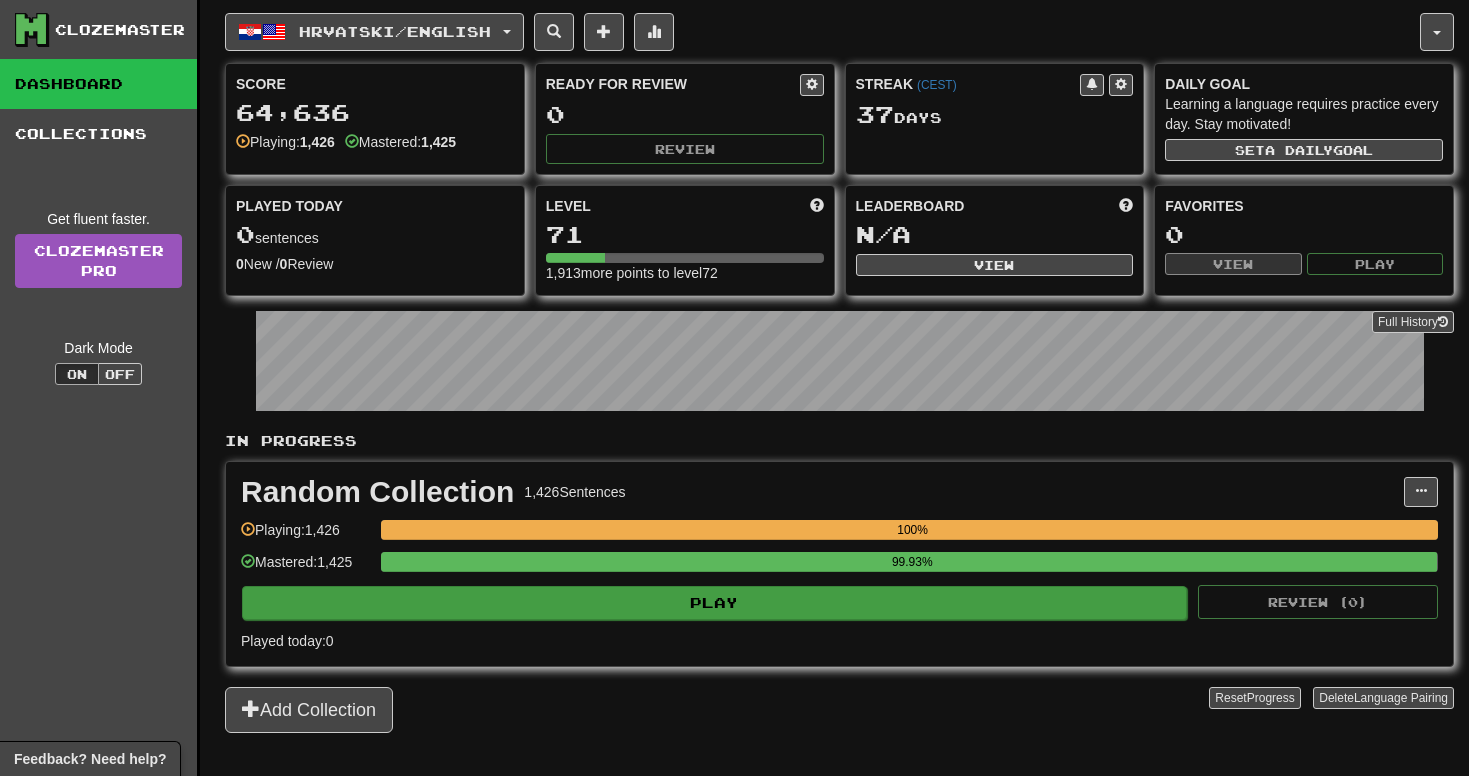 click on "Play" at bounding box center (714, 603) 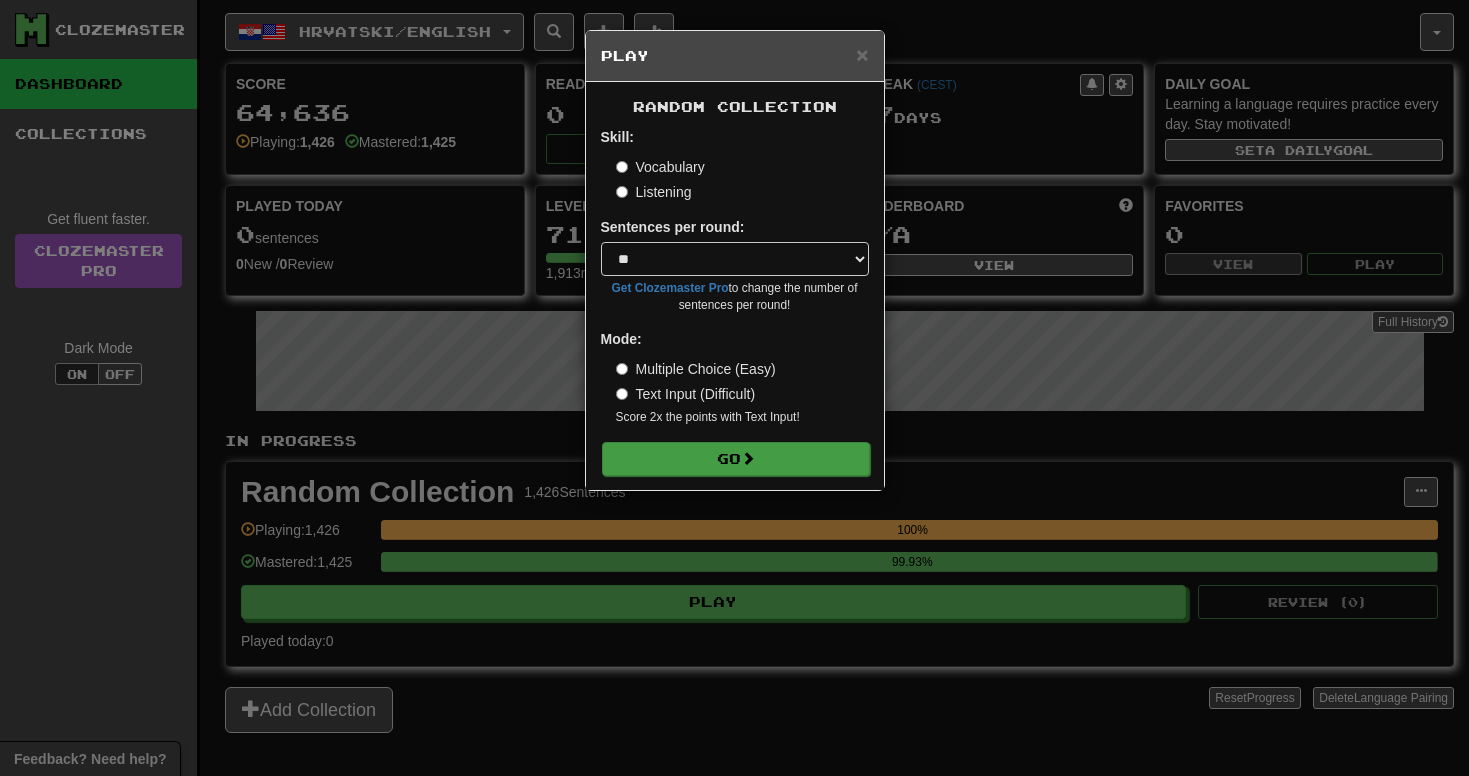 click on "Go" at bounding box center (736, 459) 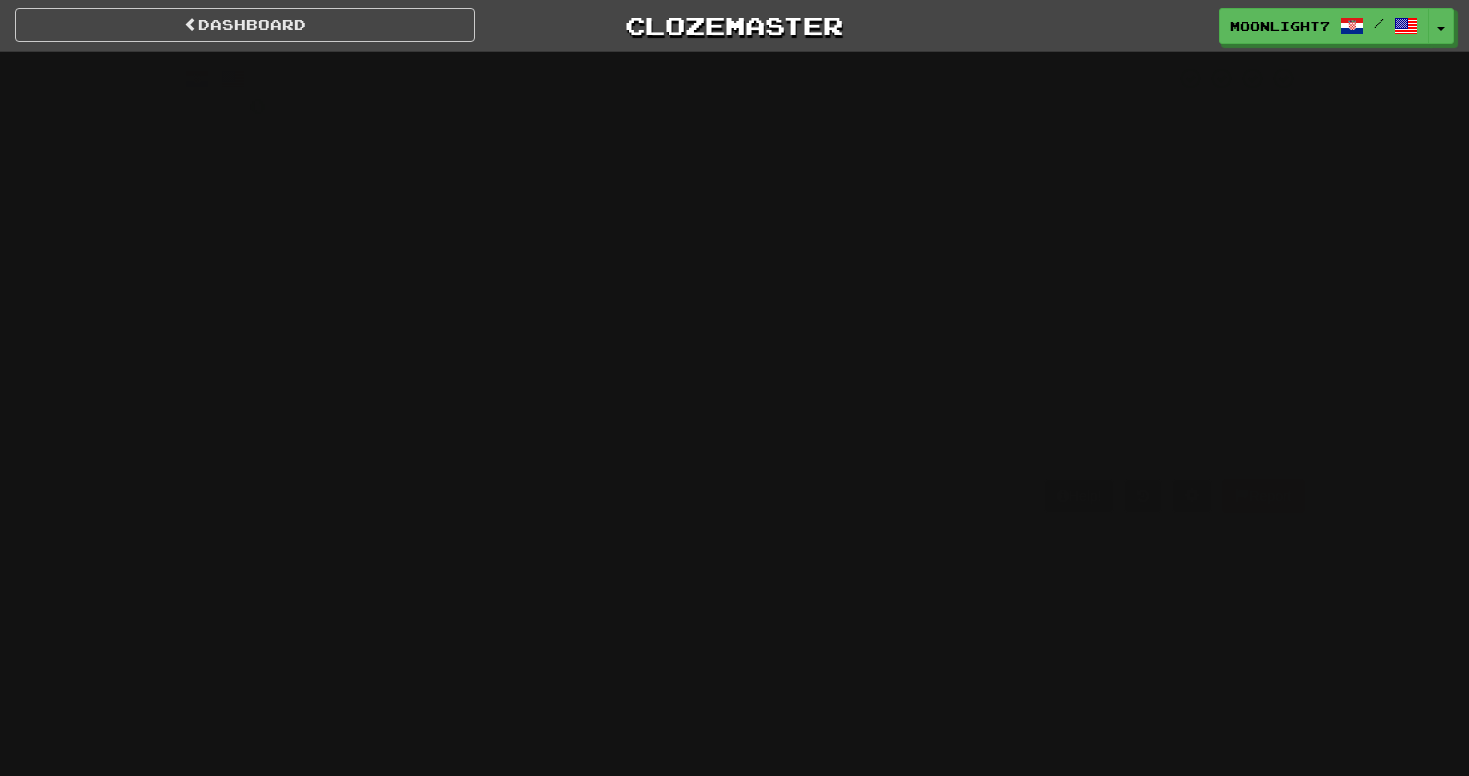 scroll, scrollTop: 0, scrollLeft: 0, axis: both 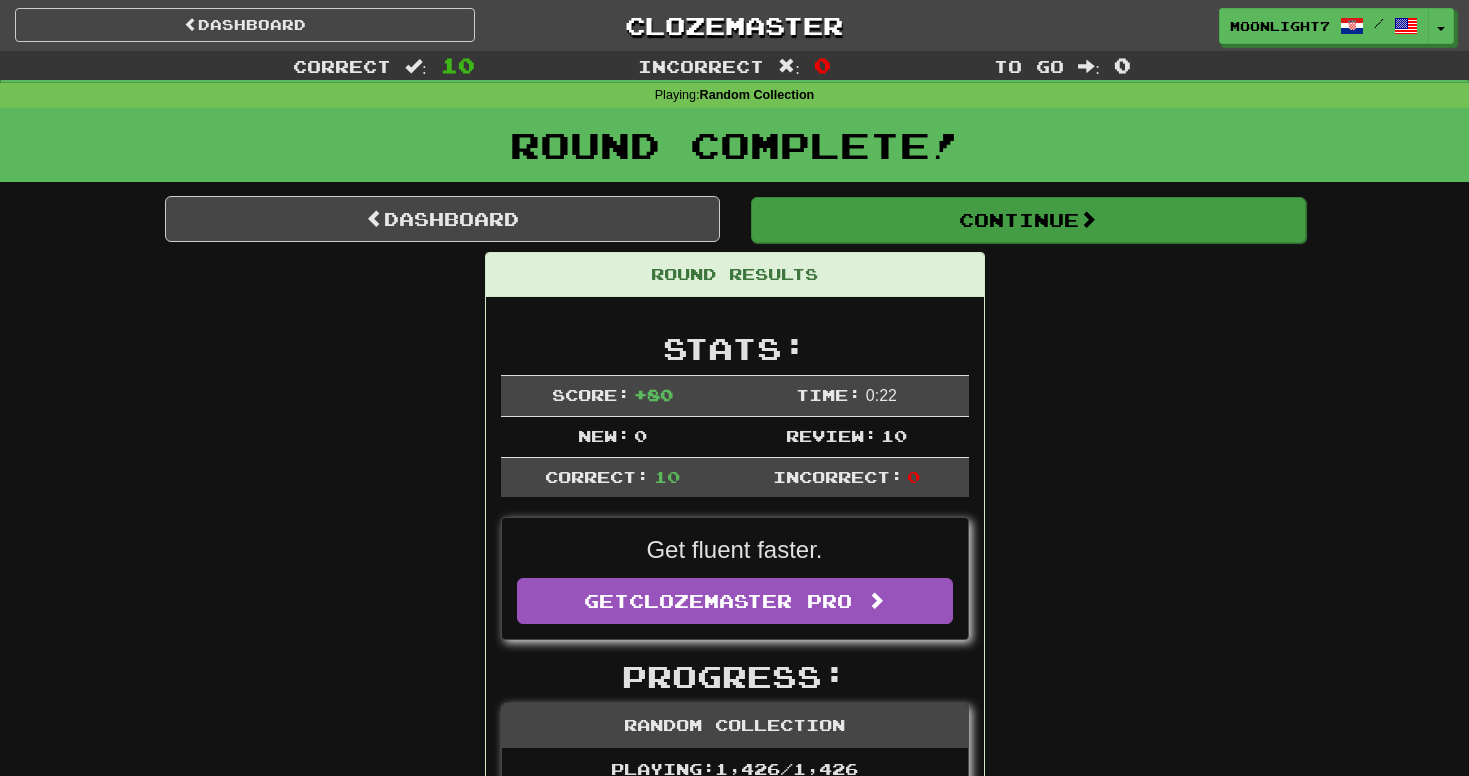 click on "Continue" at bounding box center [1028, 220] 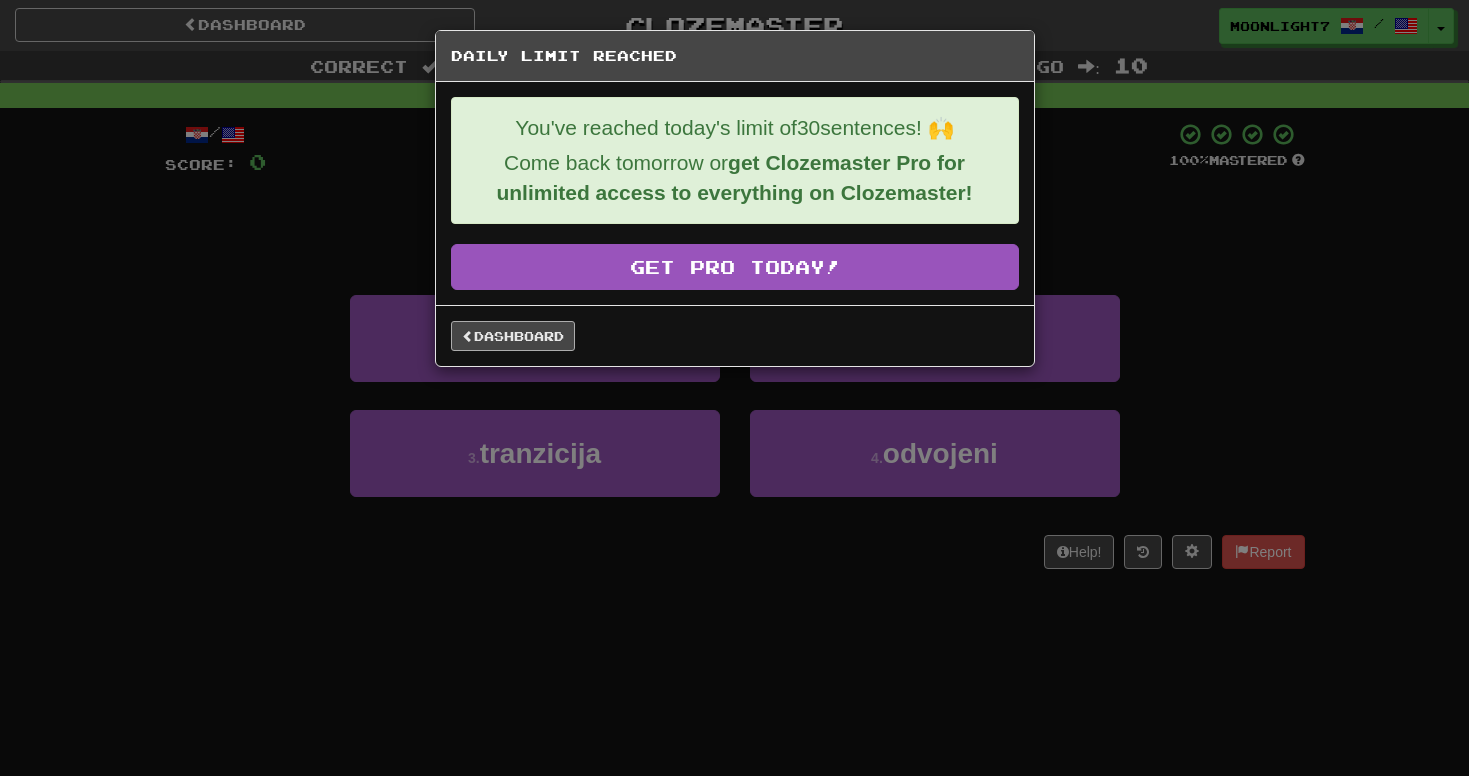 click on "Dashboard" at bounding box center [513, 336] 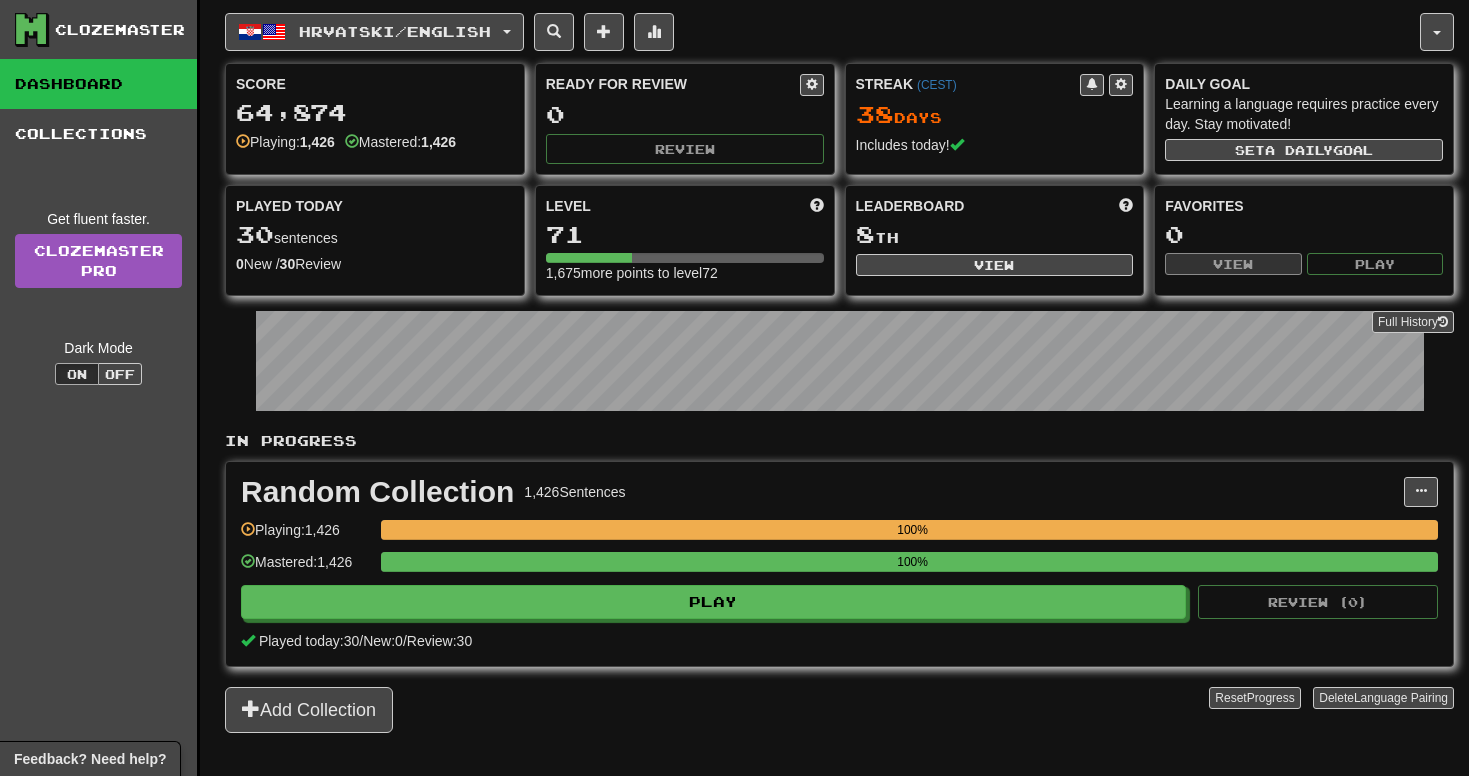 scroll, scrollTop: 0, scrollLeft: 0, axis: both 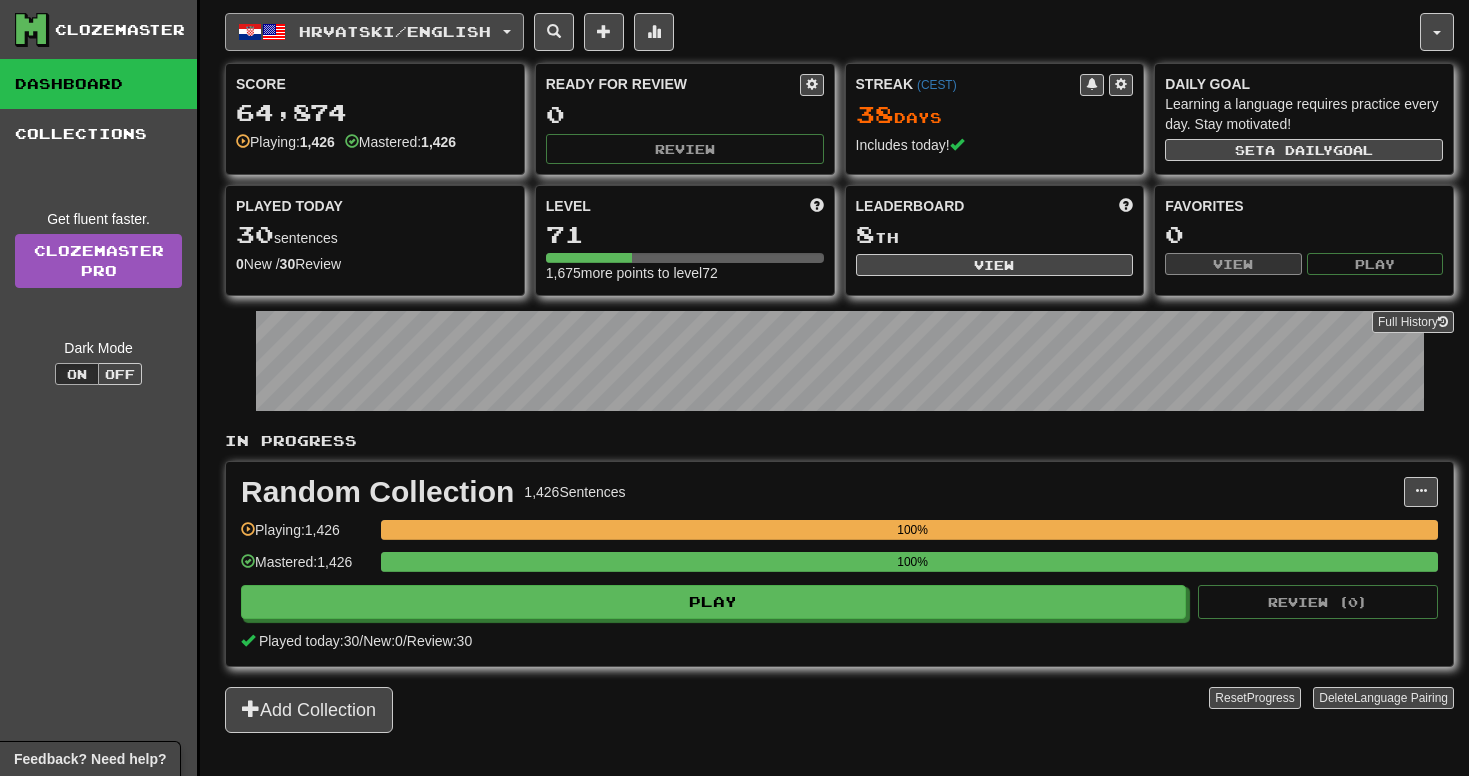 click on "Hrvatski  /  English" 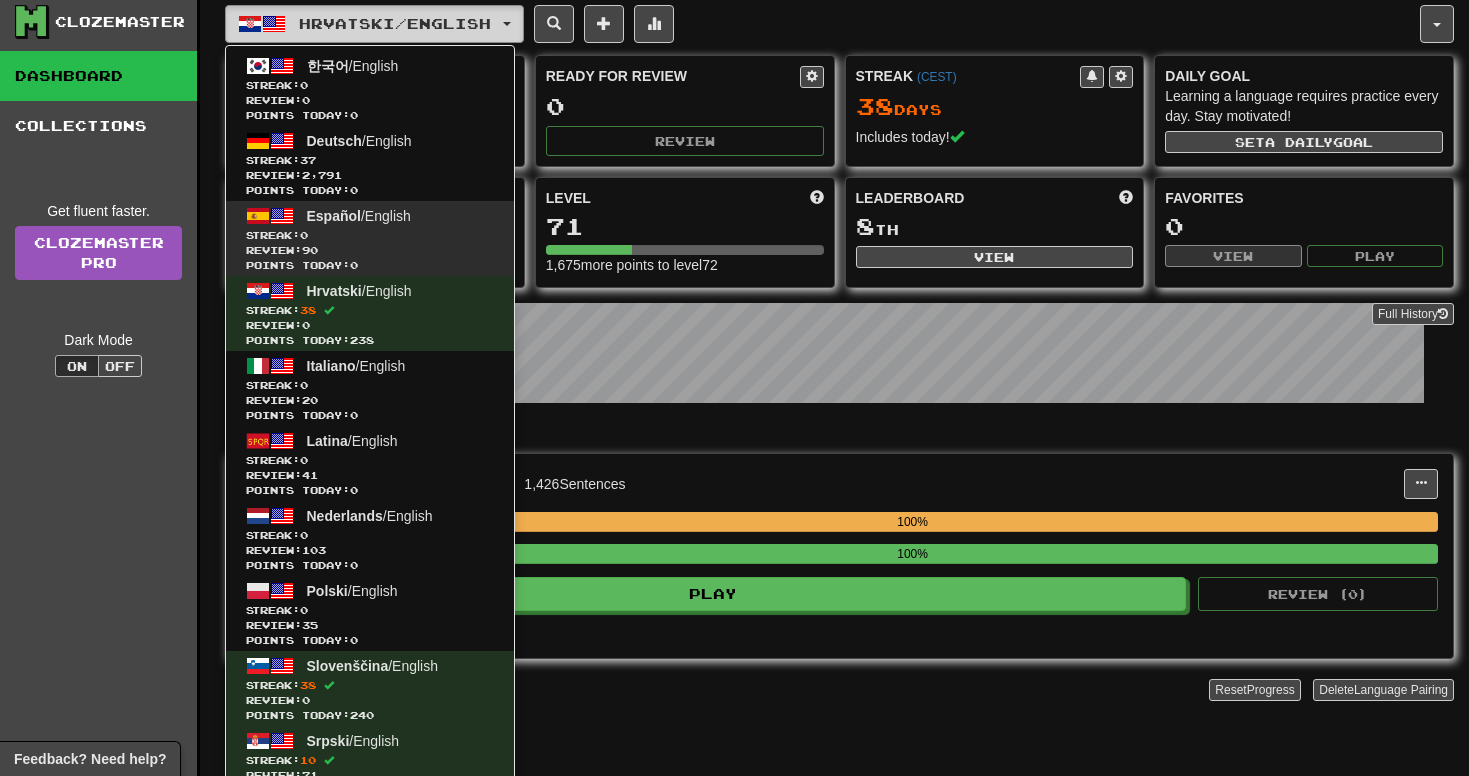 scroll, scrollTop: 359, scrollLeft: 0, axis: vertical 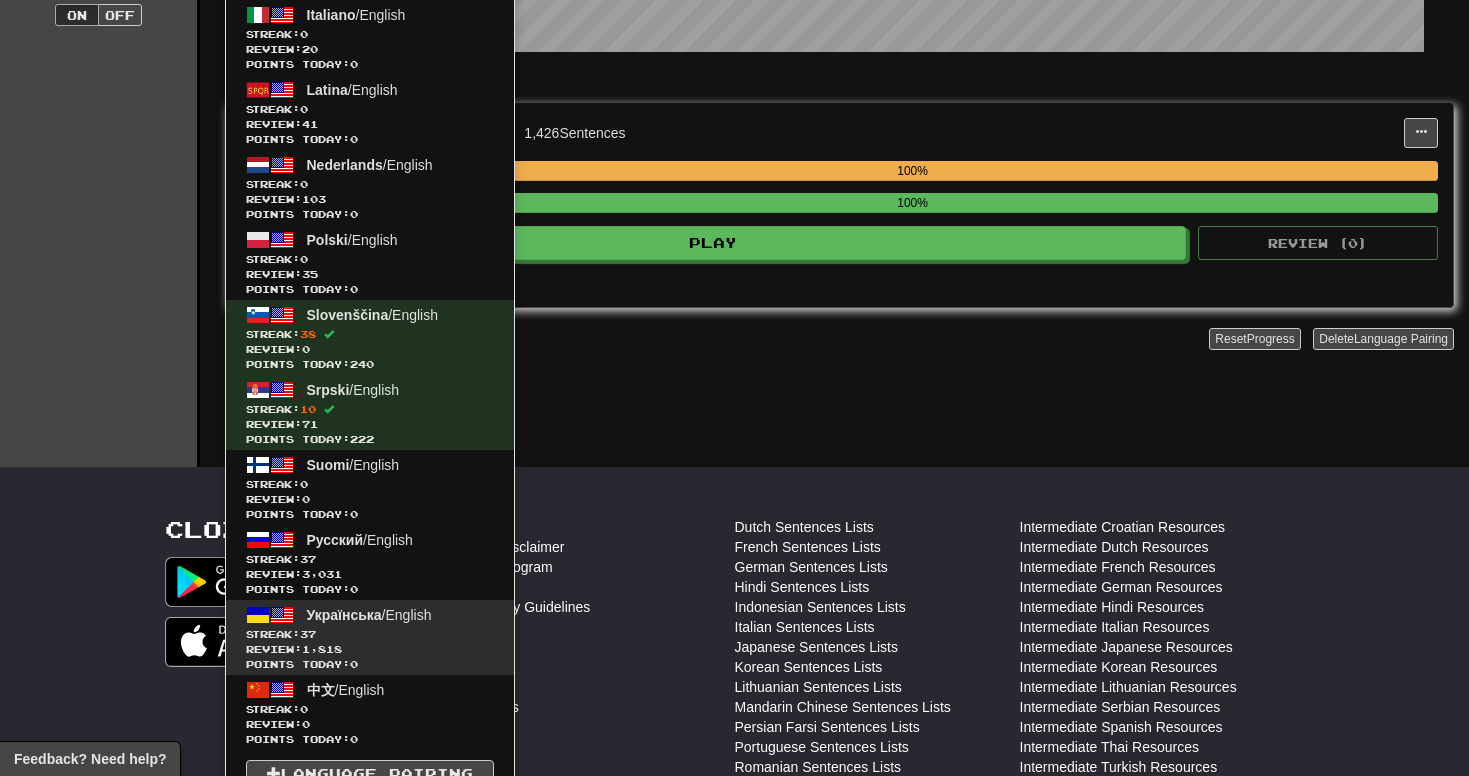 click on "Українська  /  English Streak:  37   Review:  1,818 Points today:  0" 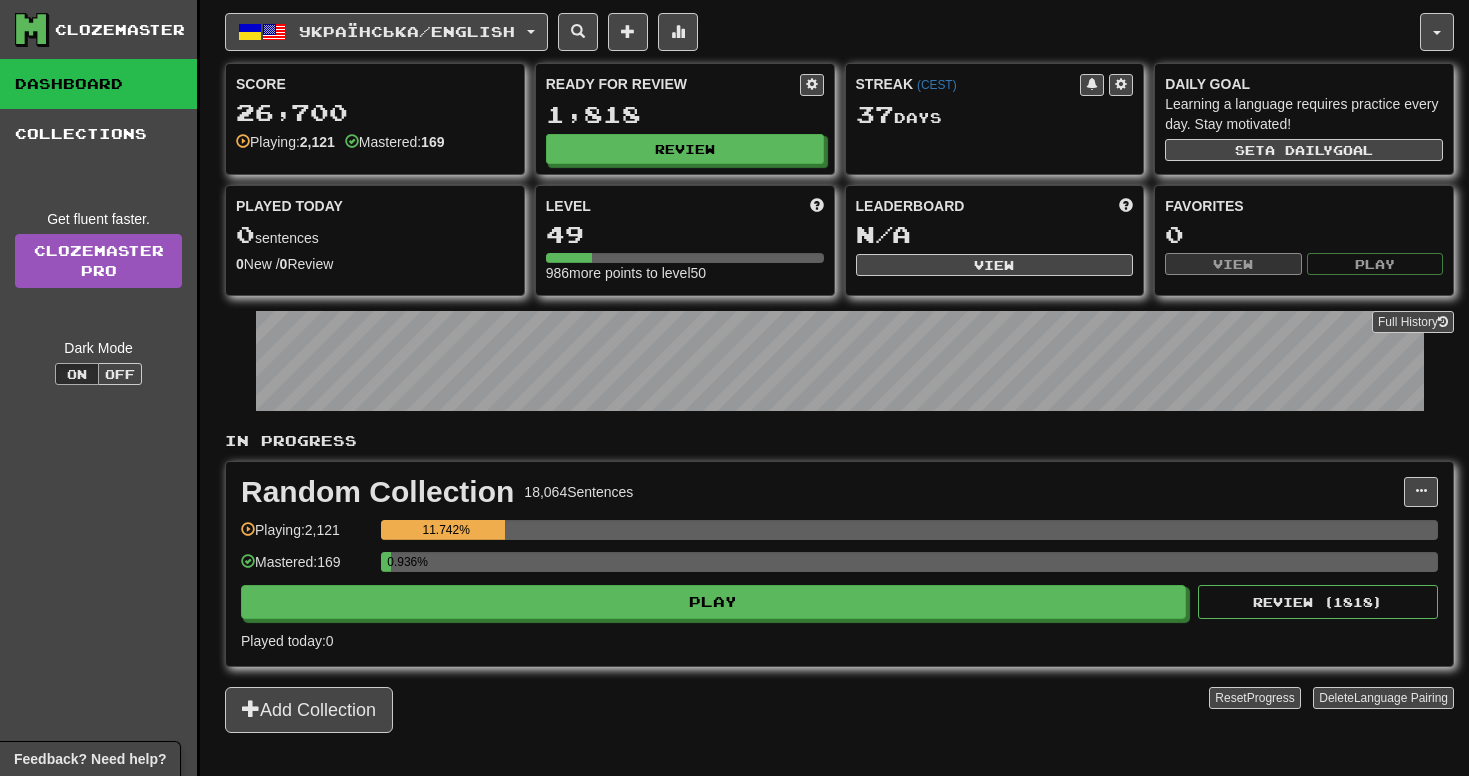 scroll, scrollTop: 0, scrollLeft: 0, axis: both 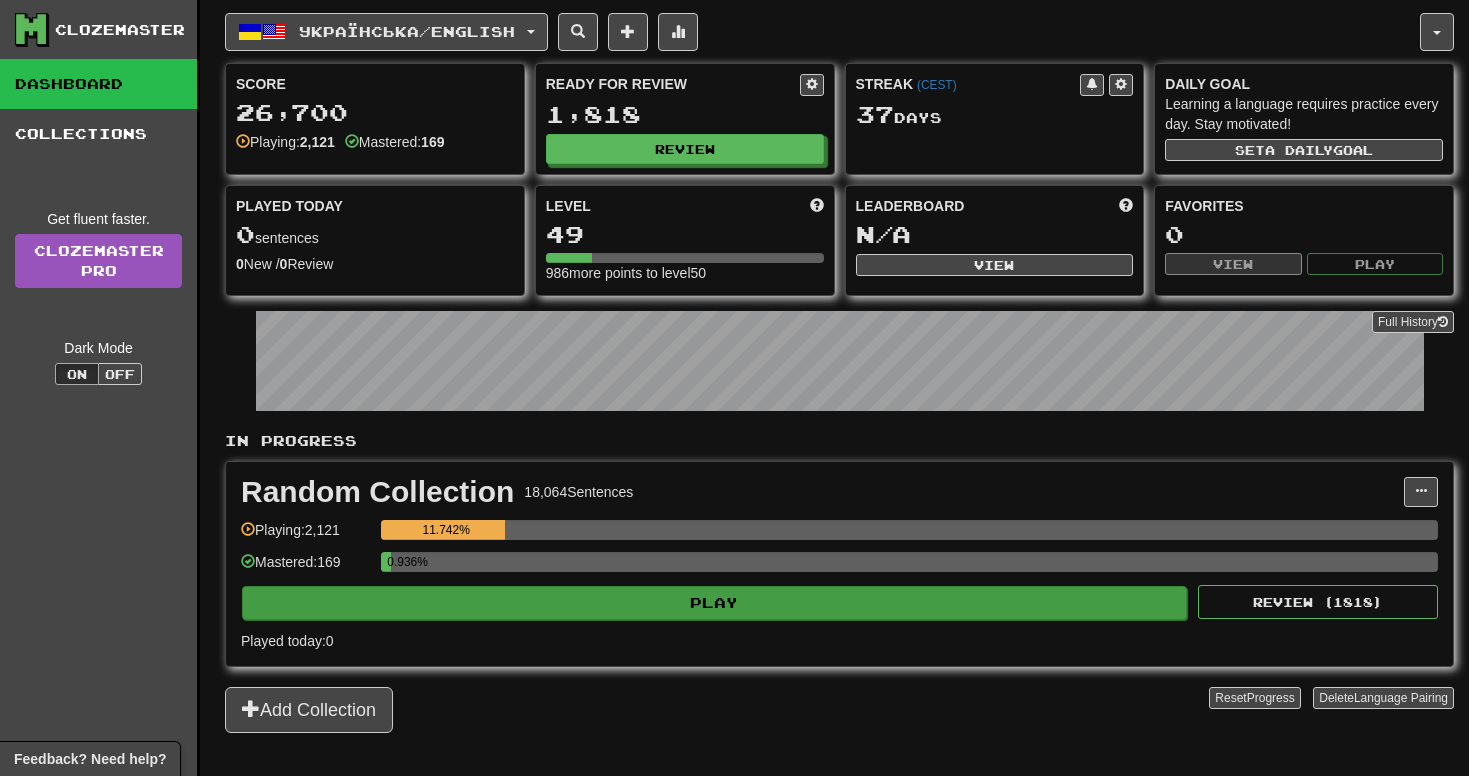 click on "Play" at bounding box center [714, 603] 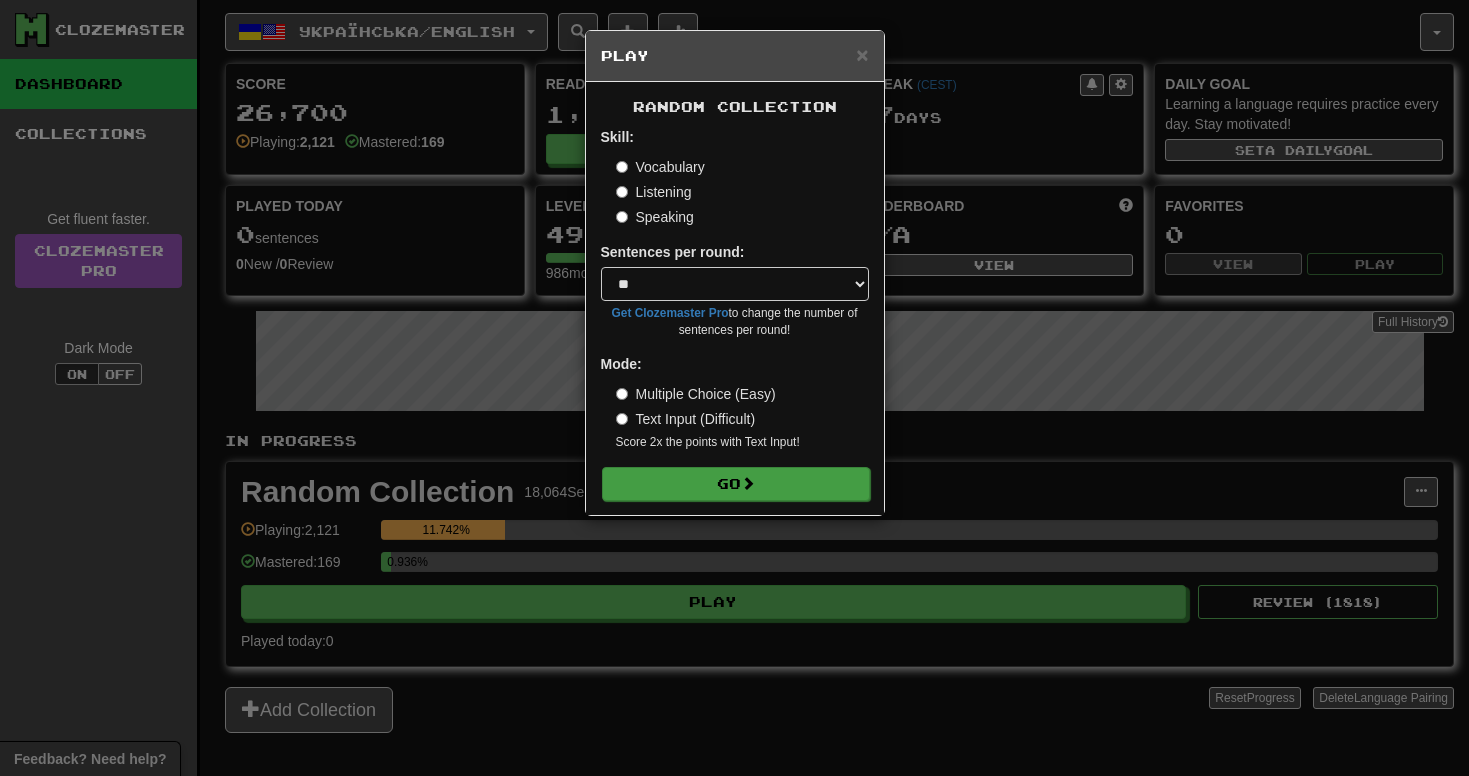 click on "Go" at bounding box center (736, 484) 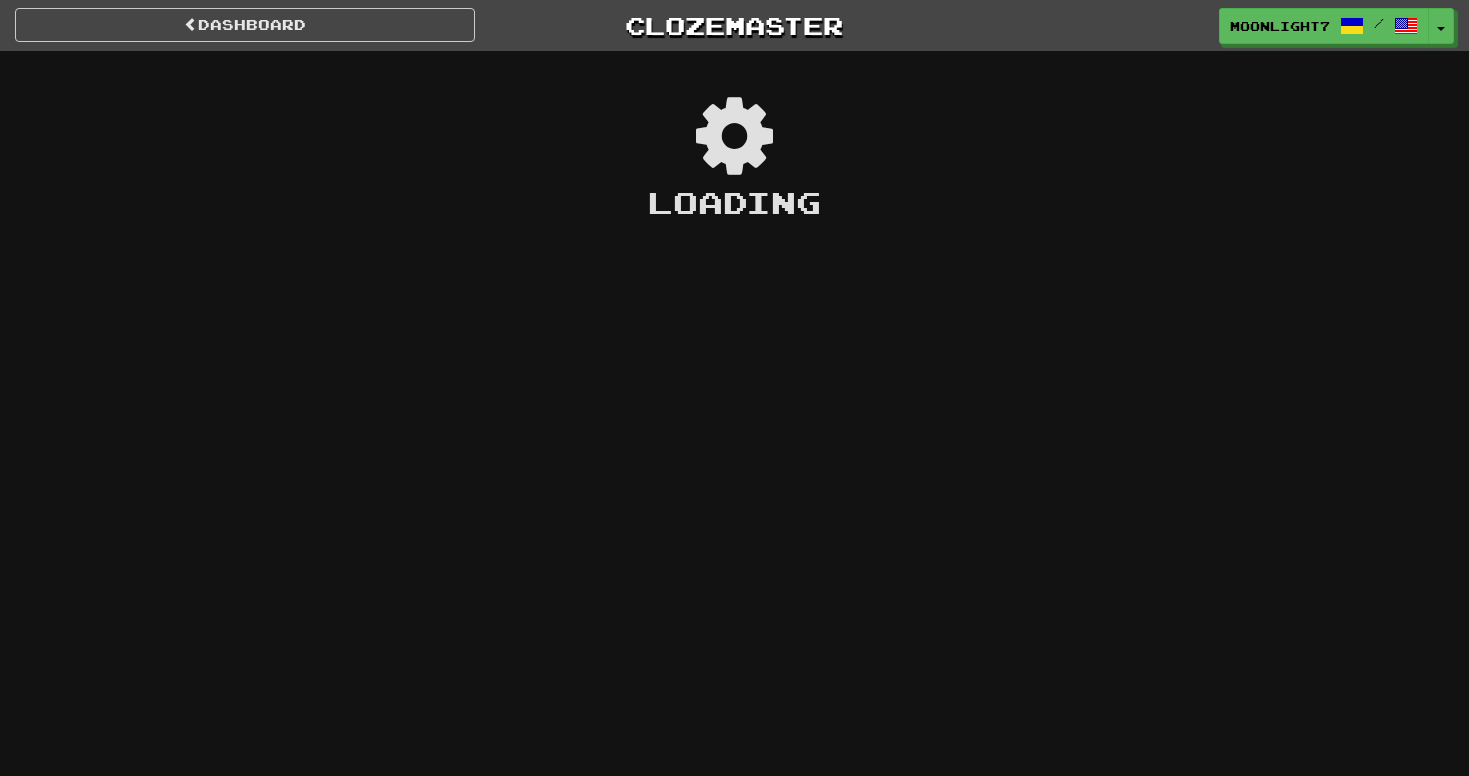 scroll, scrollTop: 0, scrollLeft: 0, axis: both 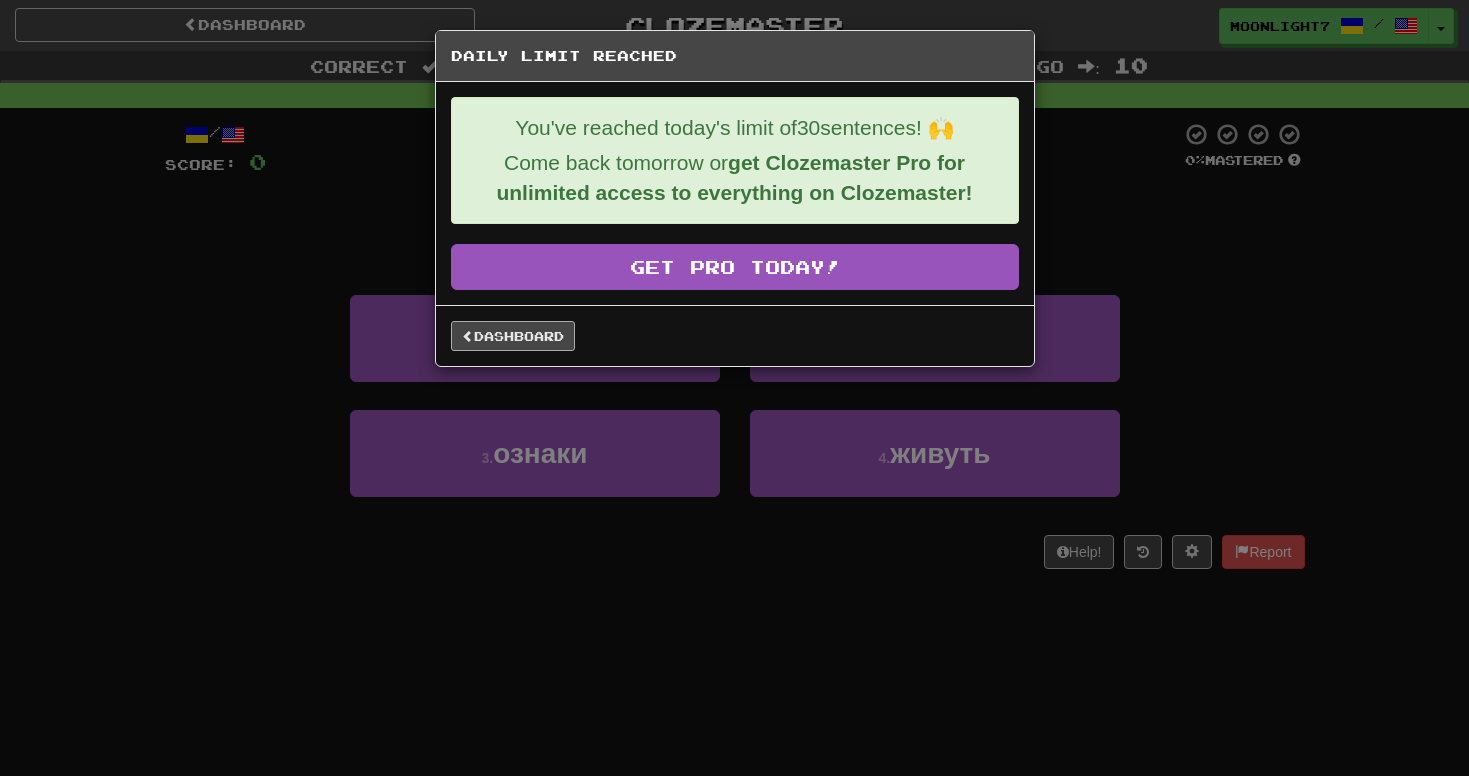 click on "Dashboard" at bounding box center (513, 336) 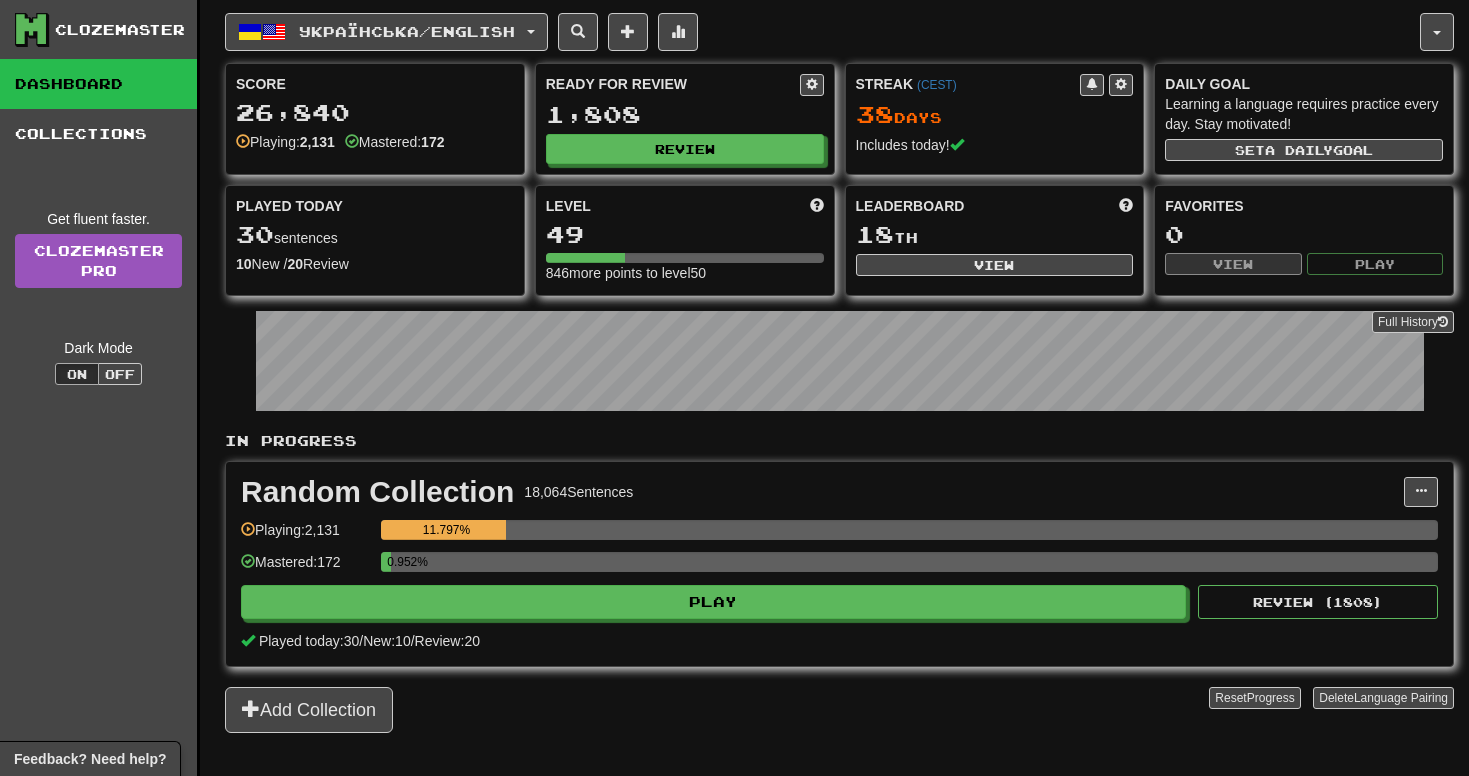 scroll, scrollTop: 0, scrollLeft: 0, axis: both 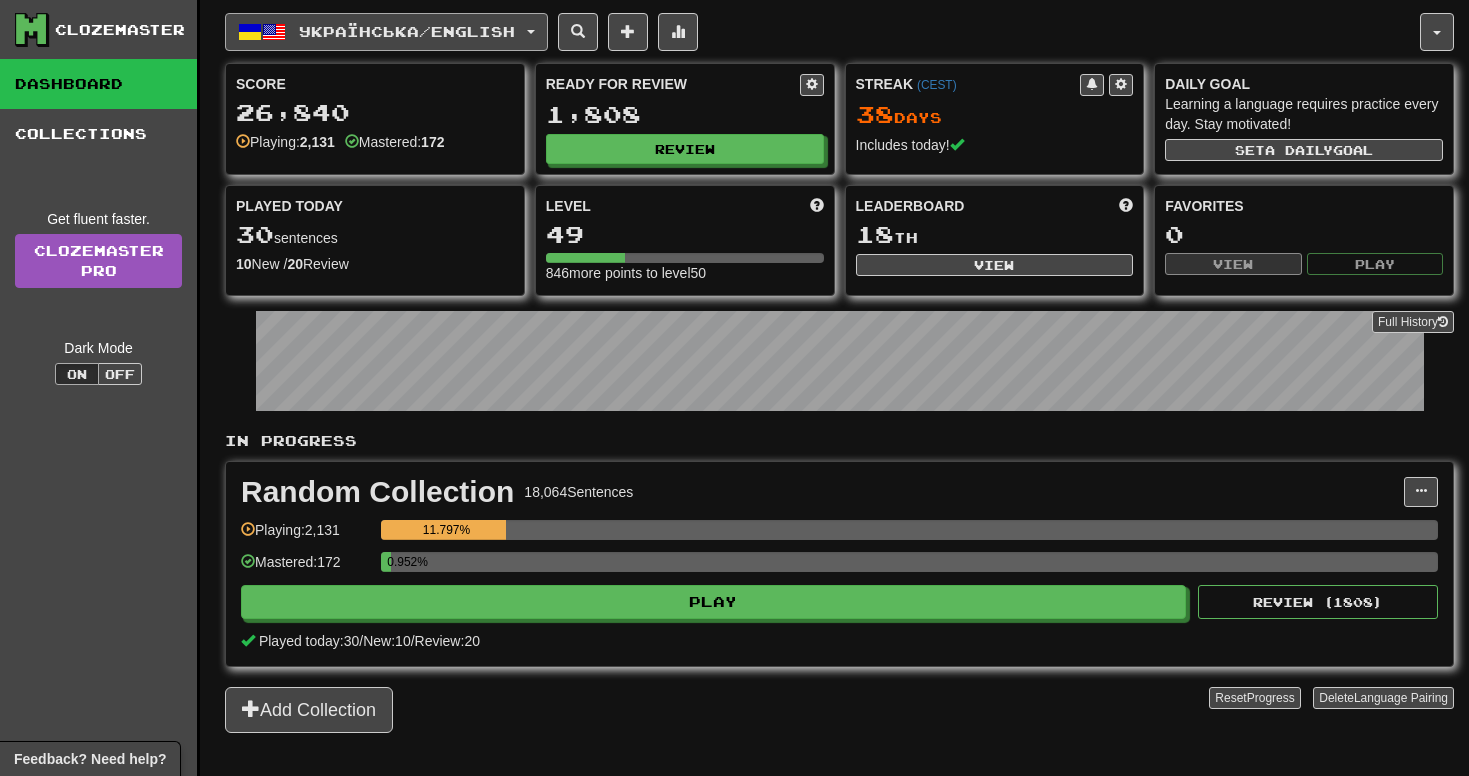 click on "Українська  /  English" at bounding box center [407, 31] 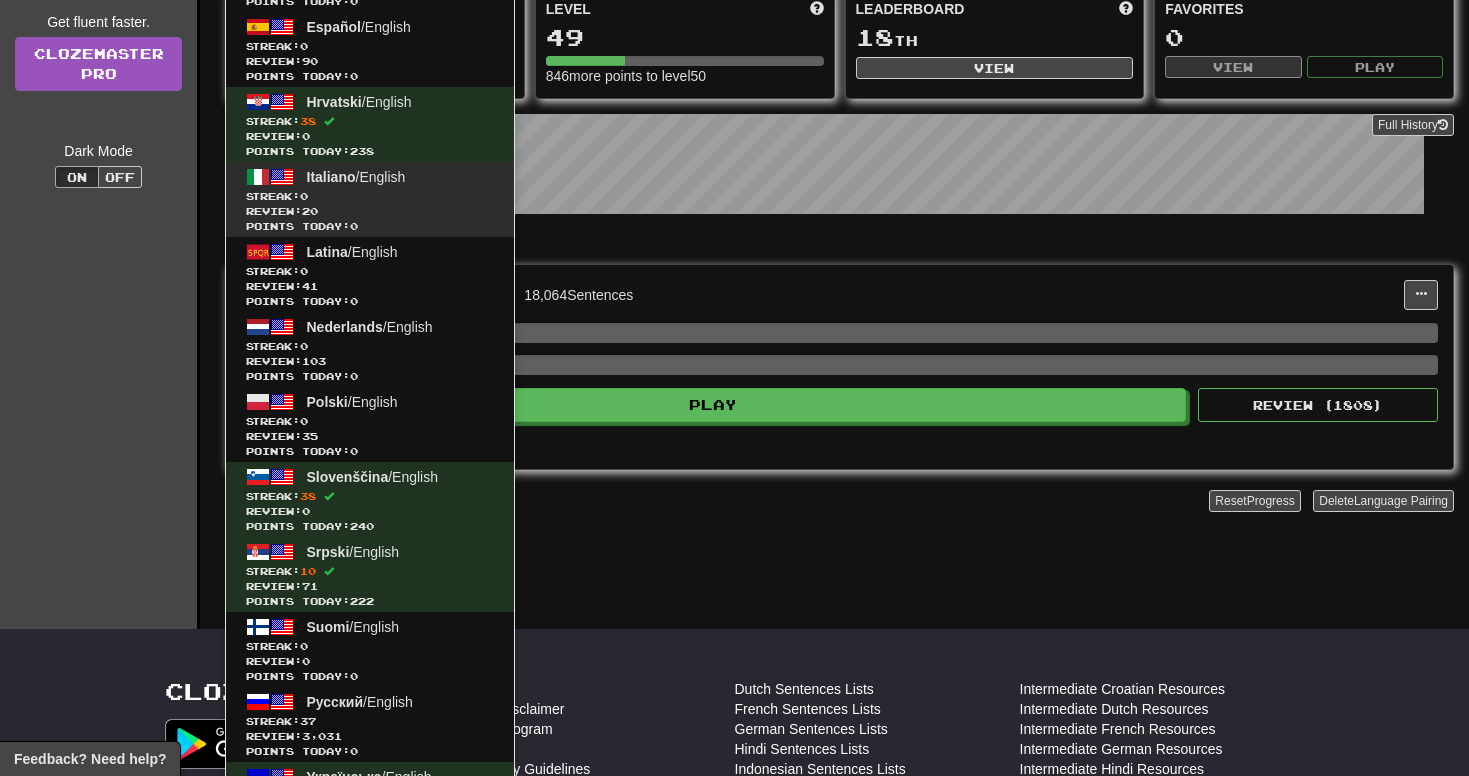 scroll, scrollTop: 570, scrollLeft: 0, axis: vertical 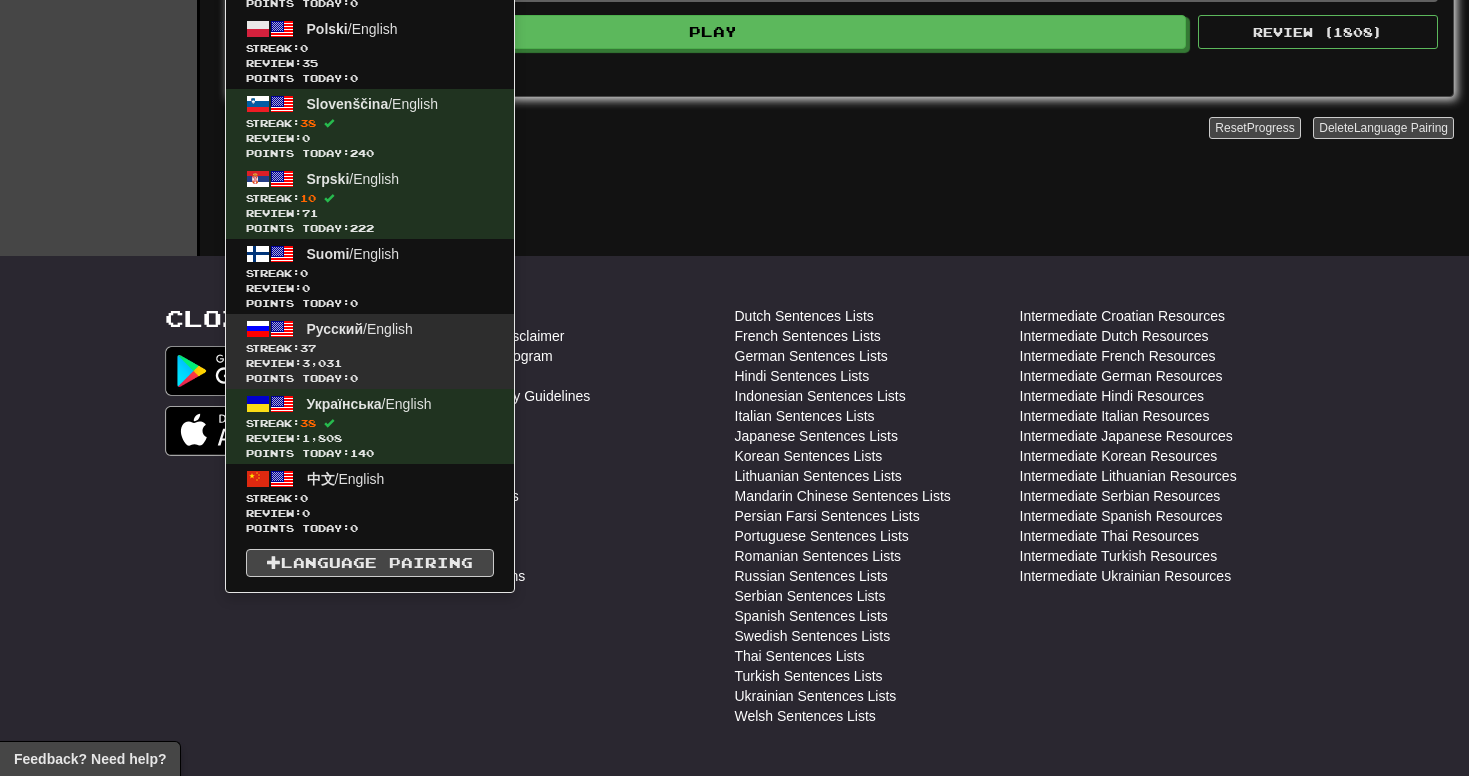 click on "Streak:  37" at bounding box center [370, 348] 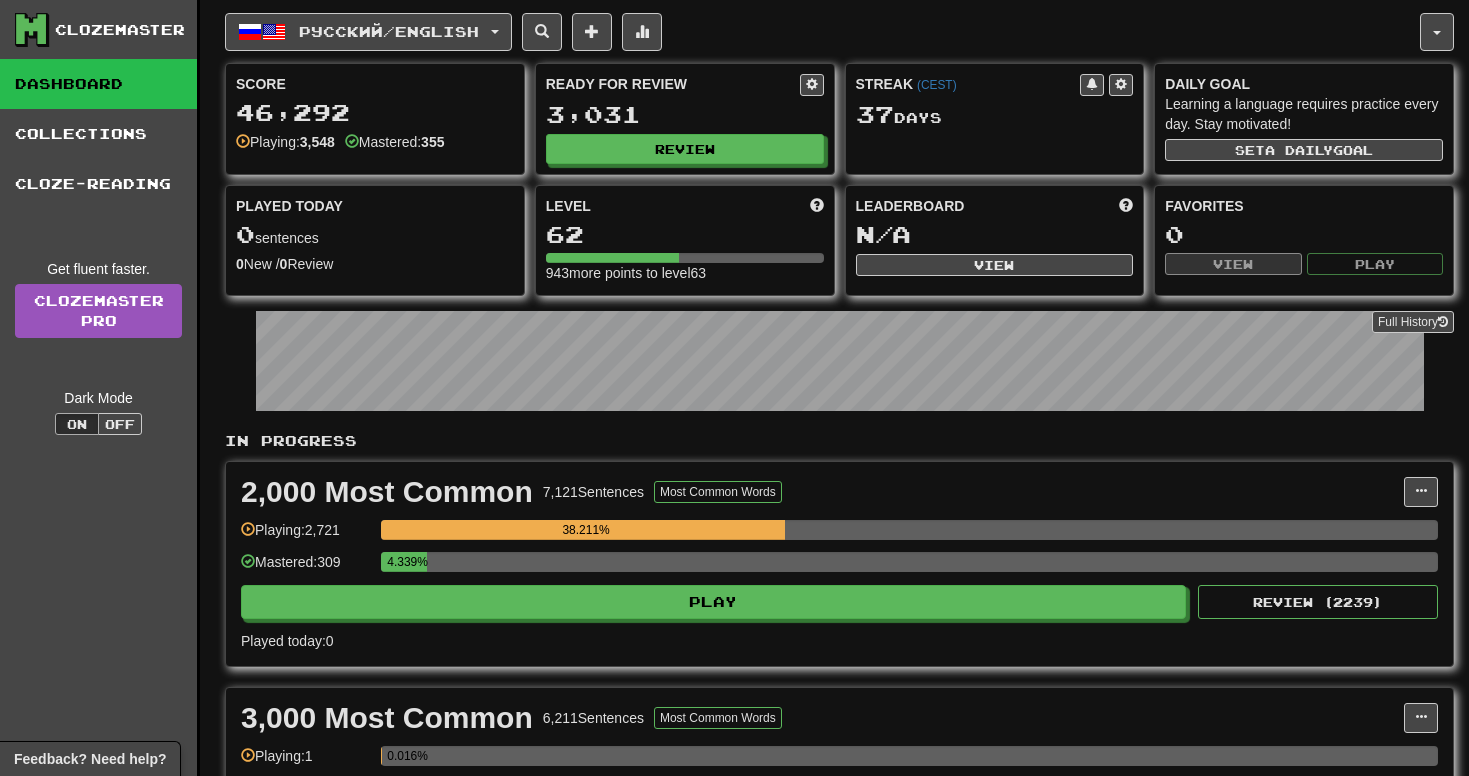 scroll, scrollTop: 0, scrollLeft: 0, axis: both 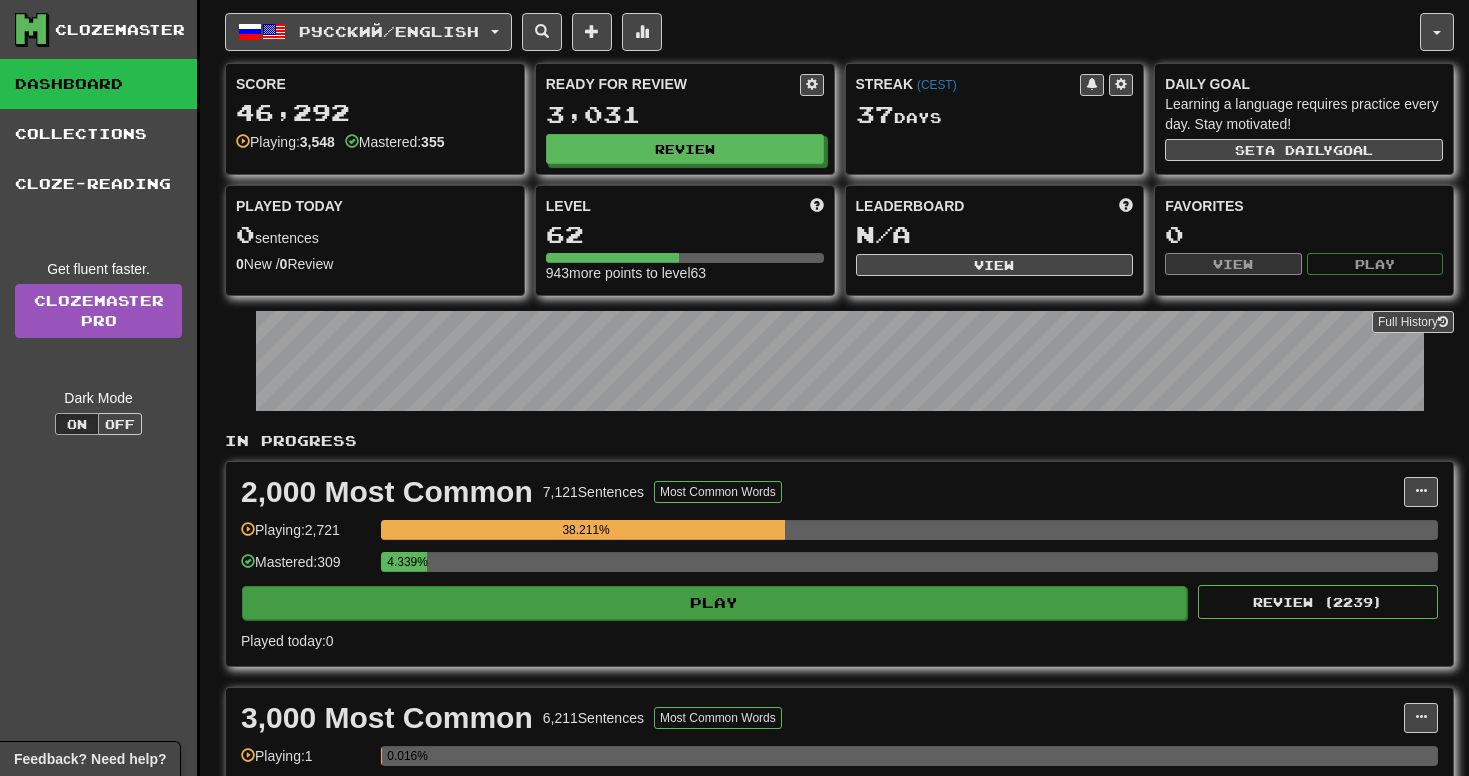 click on "Play" at bounding box center (714, 603) 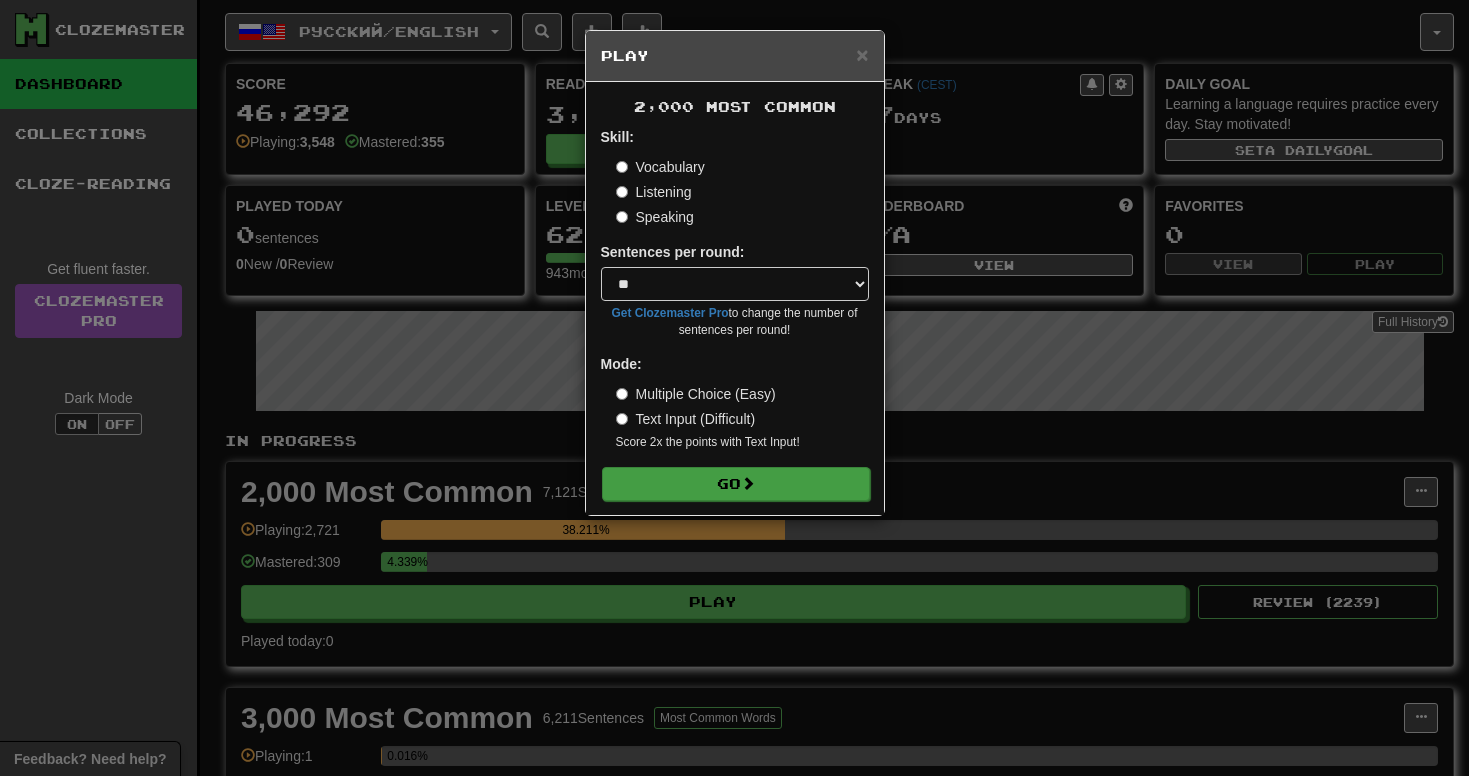 click on "Go" at bounding box center (736, 484) 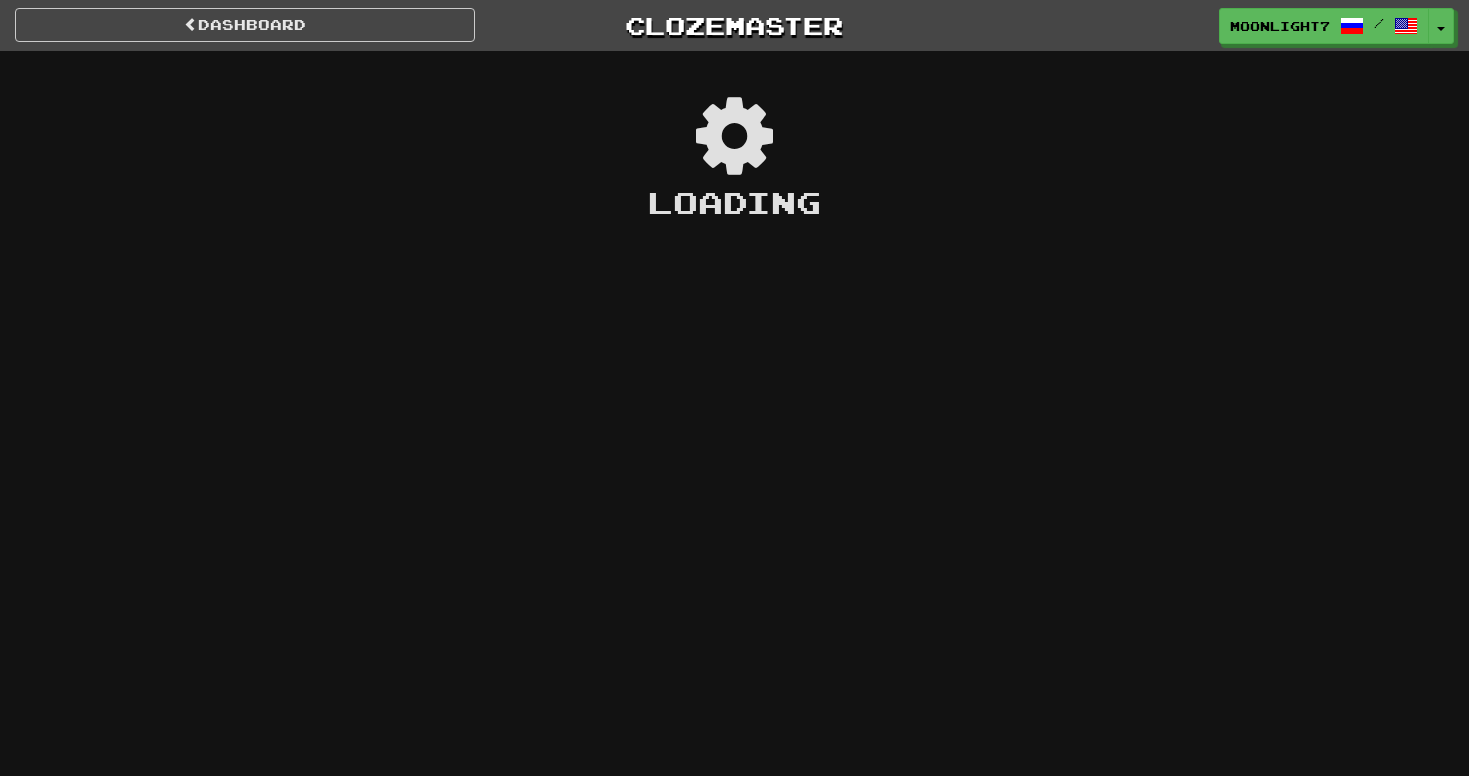scroll, scrollTop: 0, scrollLeft: 0, axis: both 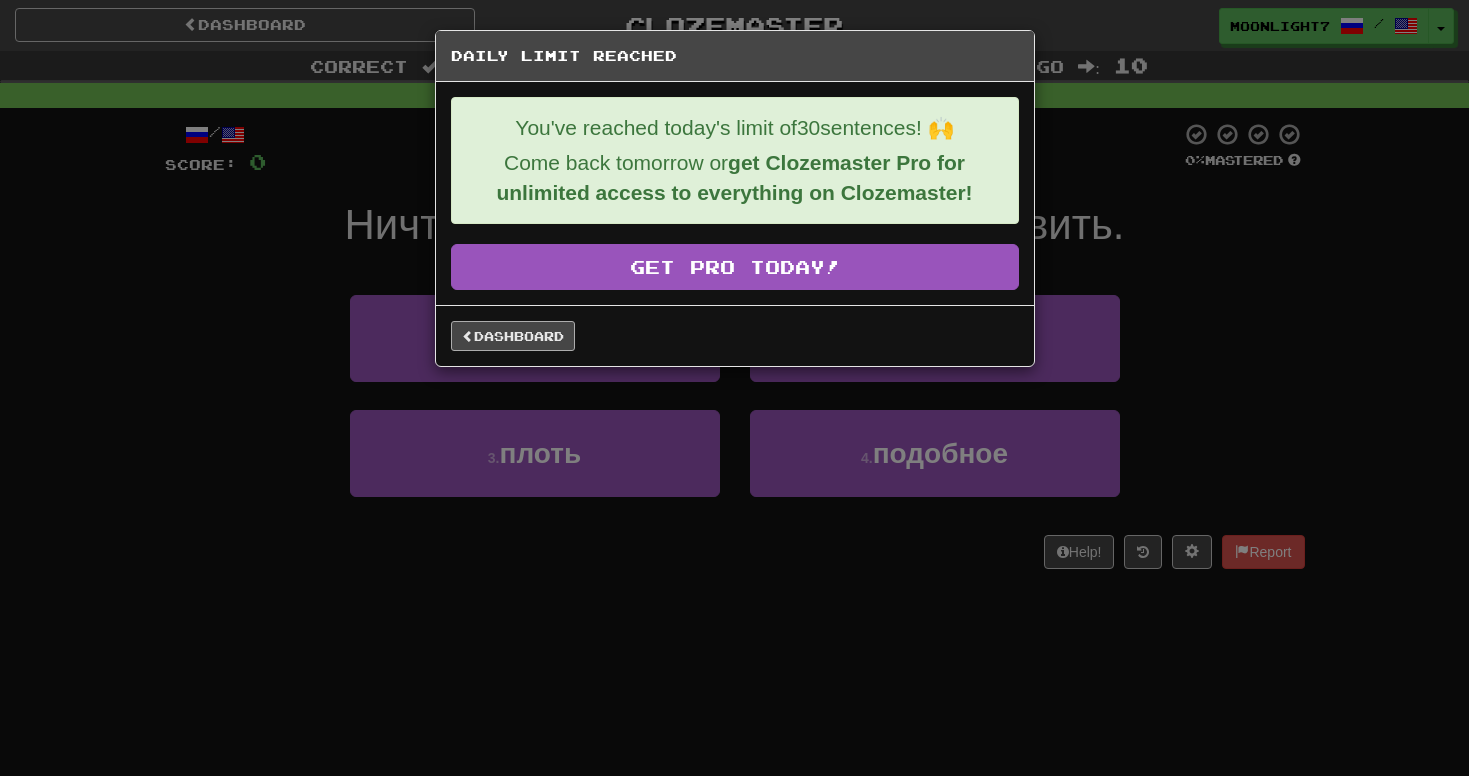 click on "Dashboard" at bounding box center [513, 336] 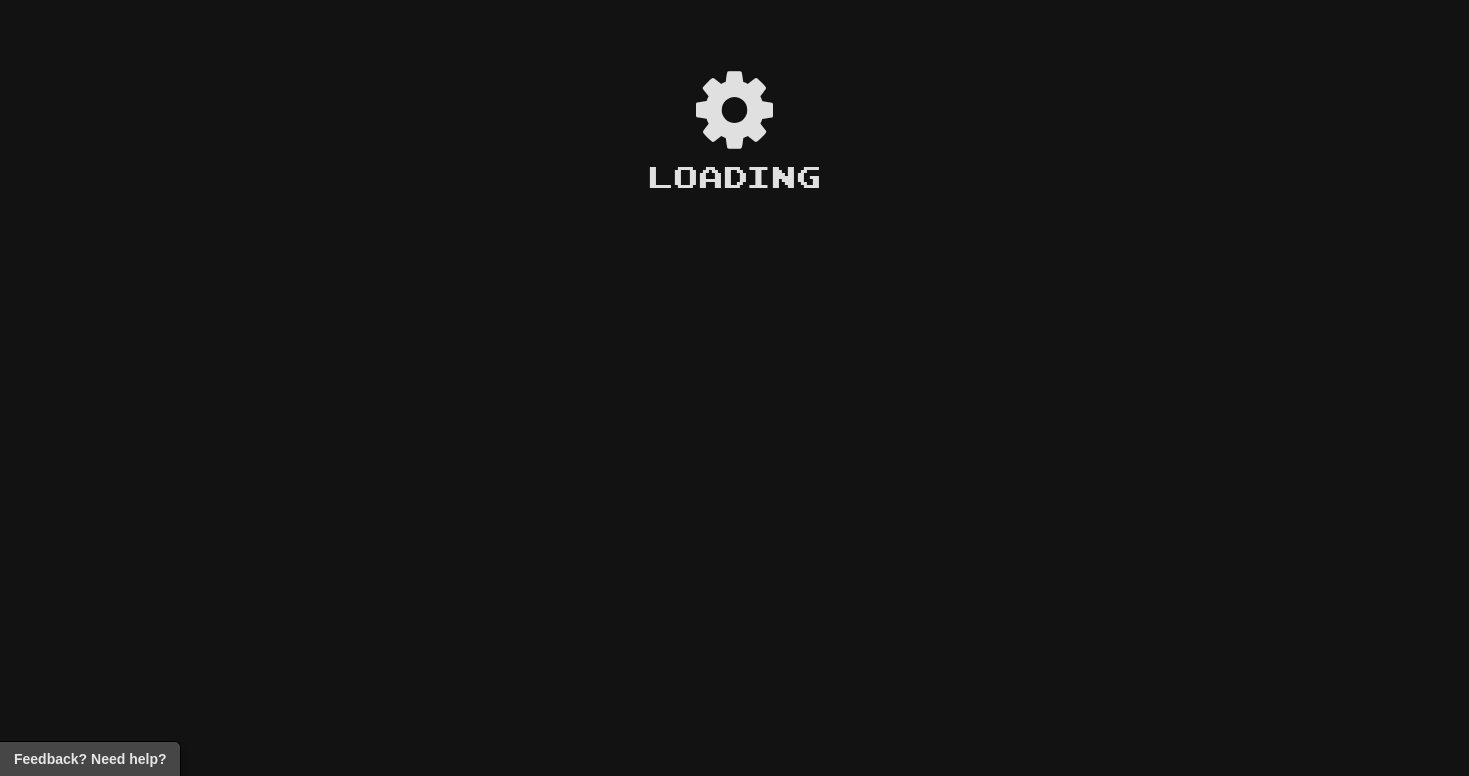 scroll, scrollTop: 0, scrollLeft: 0, axis: both 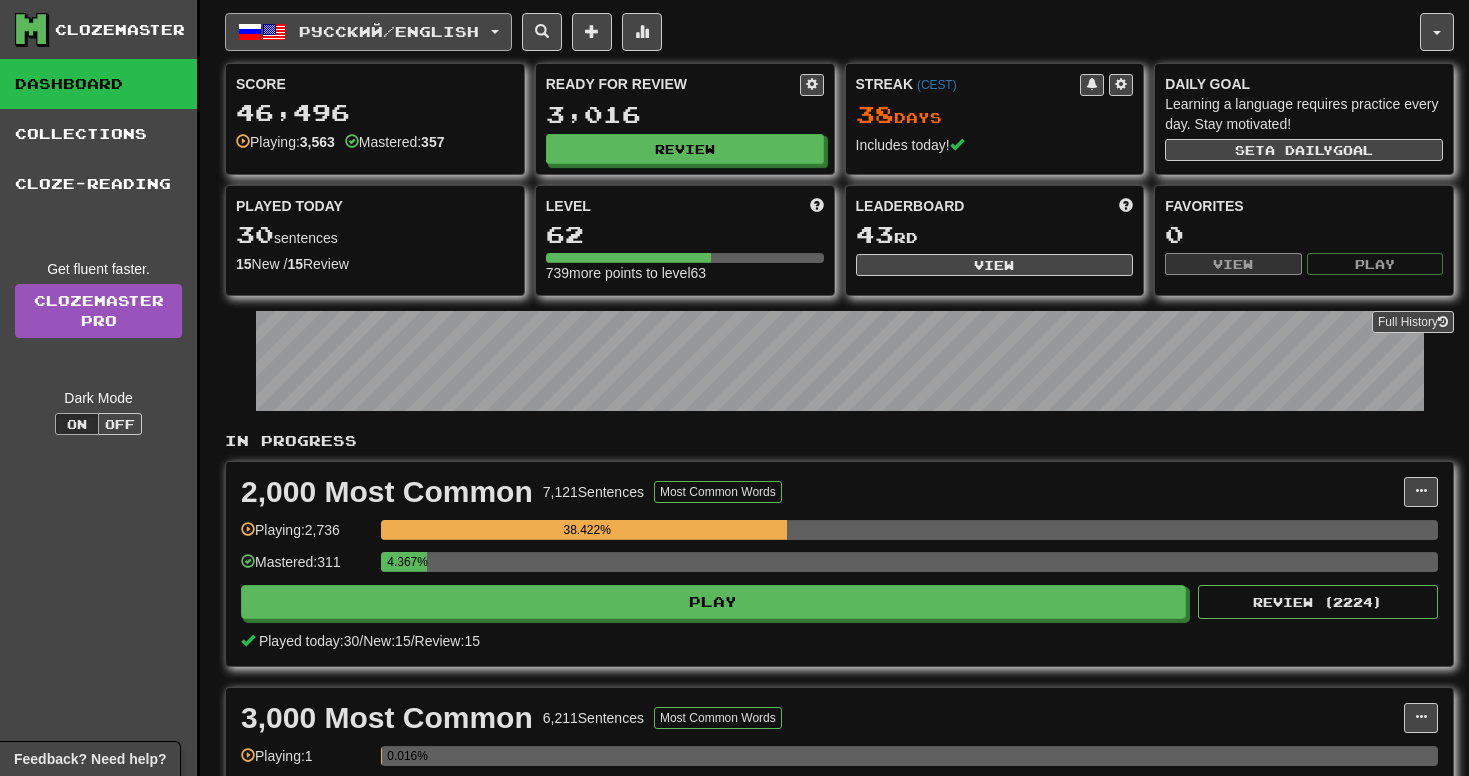 click on "Русский  /  English" at bounding box center (389, 31) 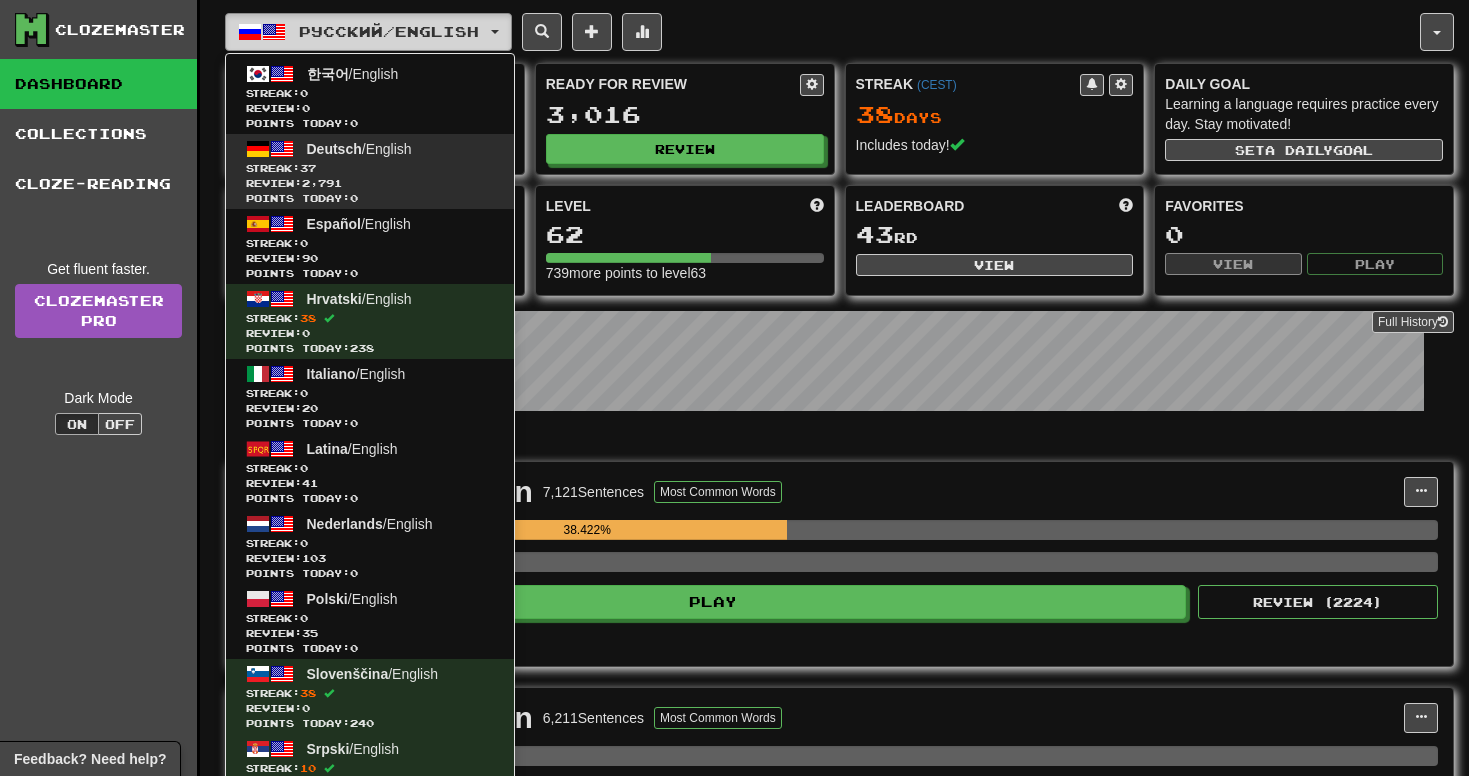 scroll, scrollTop: 0, scrollLeft: 0, axis: both 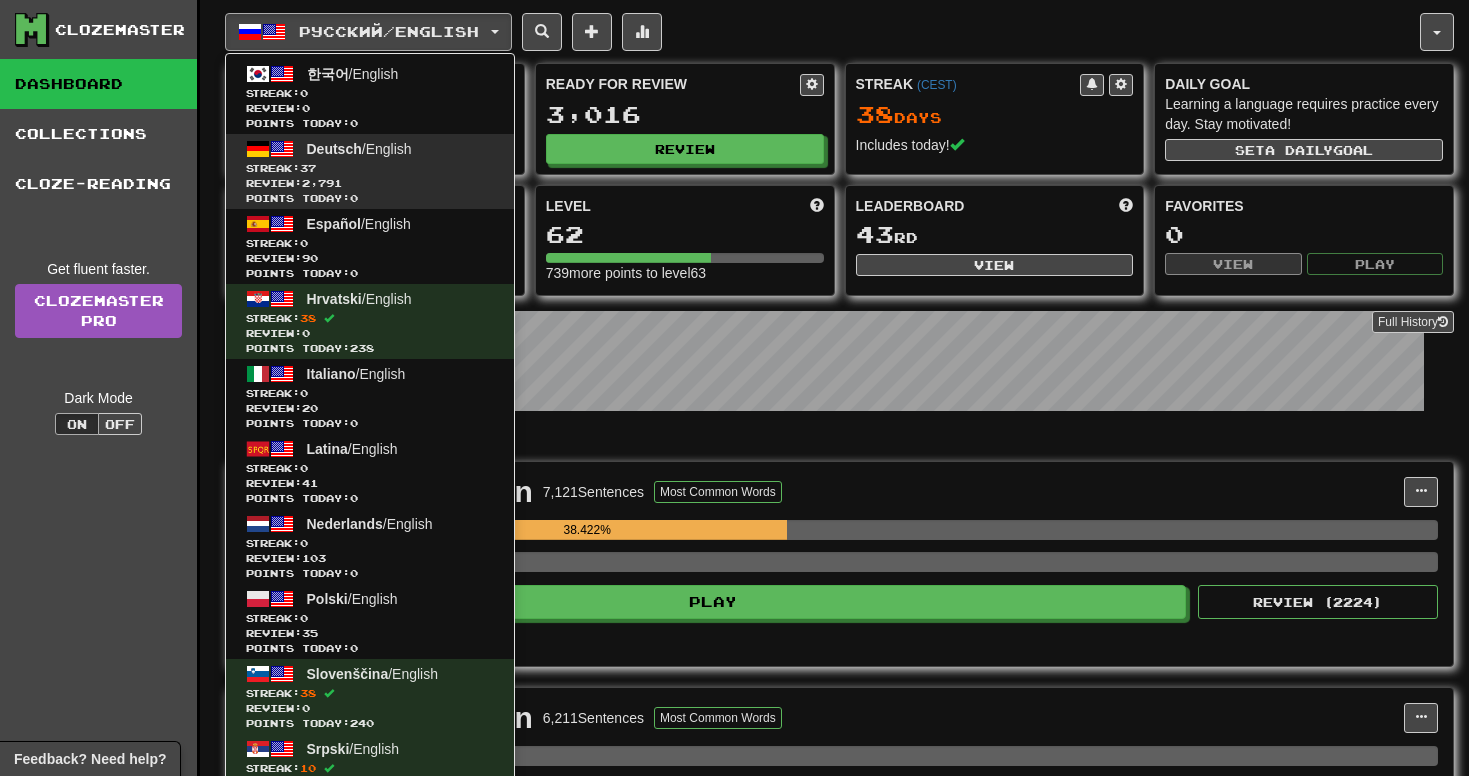 click on "Deutsch  /  English Streak:  37   Review:  2,791 Points today:  0" at bounding box center [370, 171] 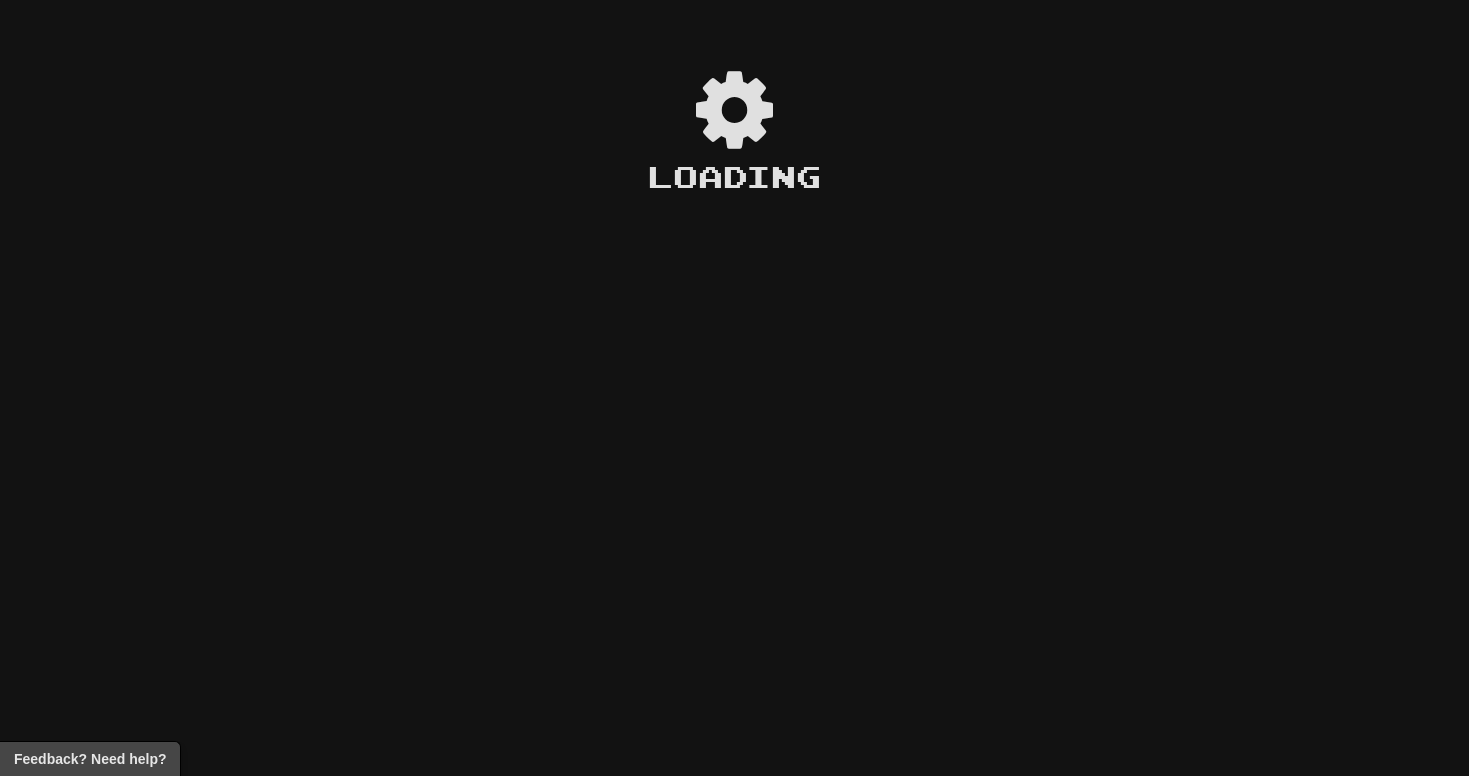 scroll, scrollTop: 0, scrollLeft: 0, axis: both 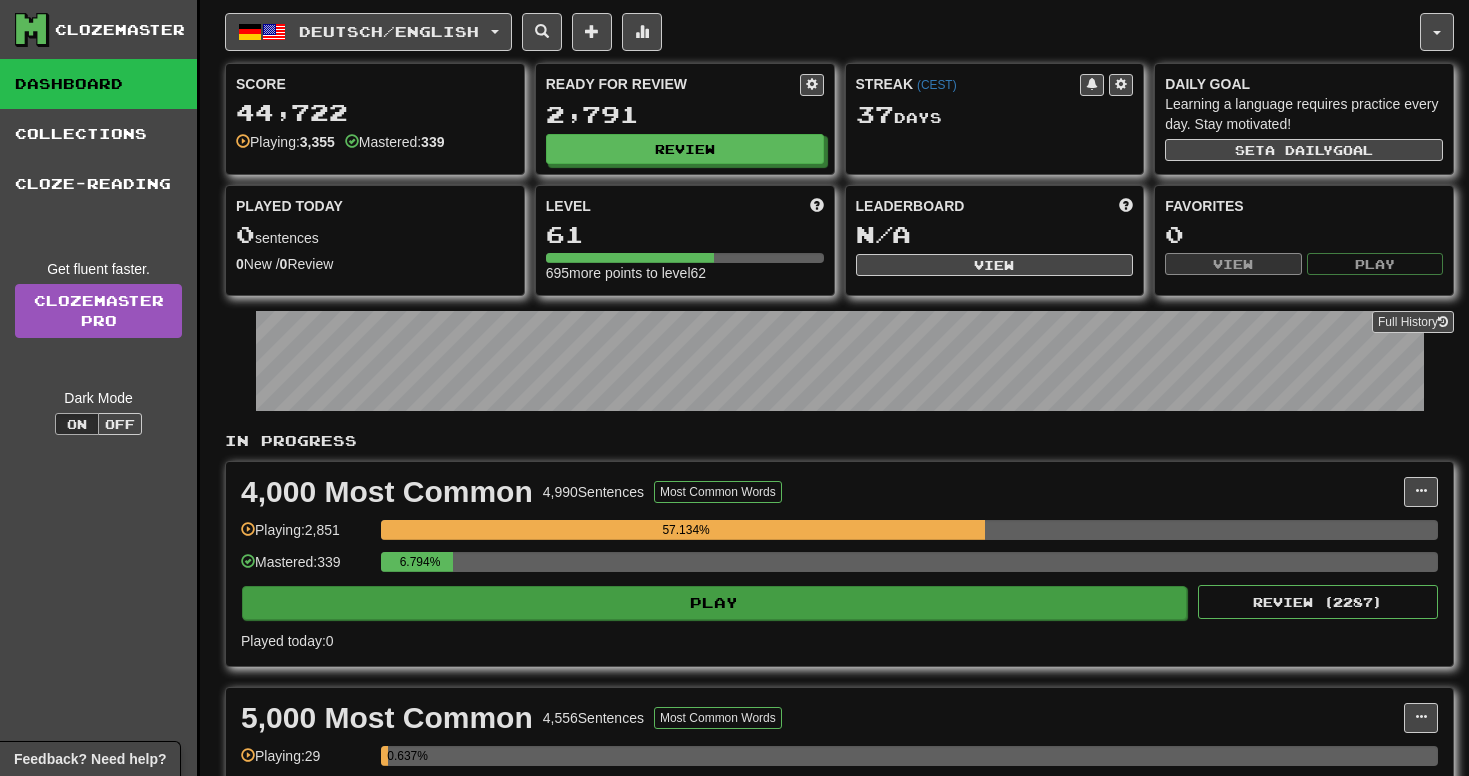 click on "Play" at bounding box center (714, 603) 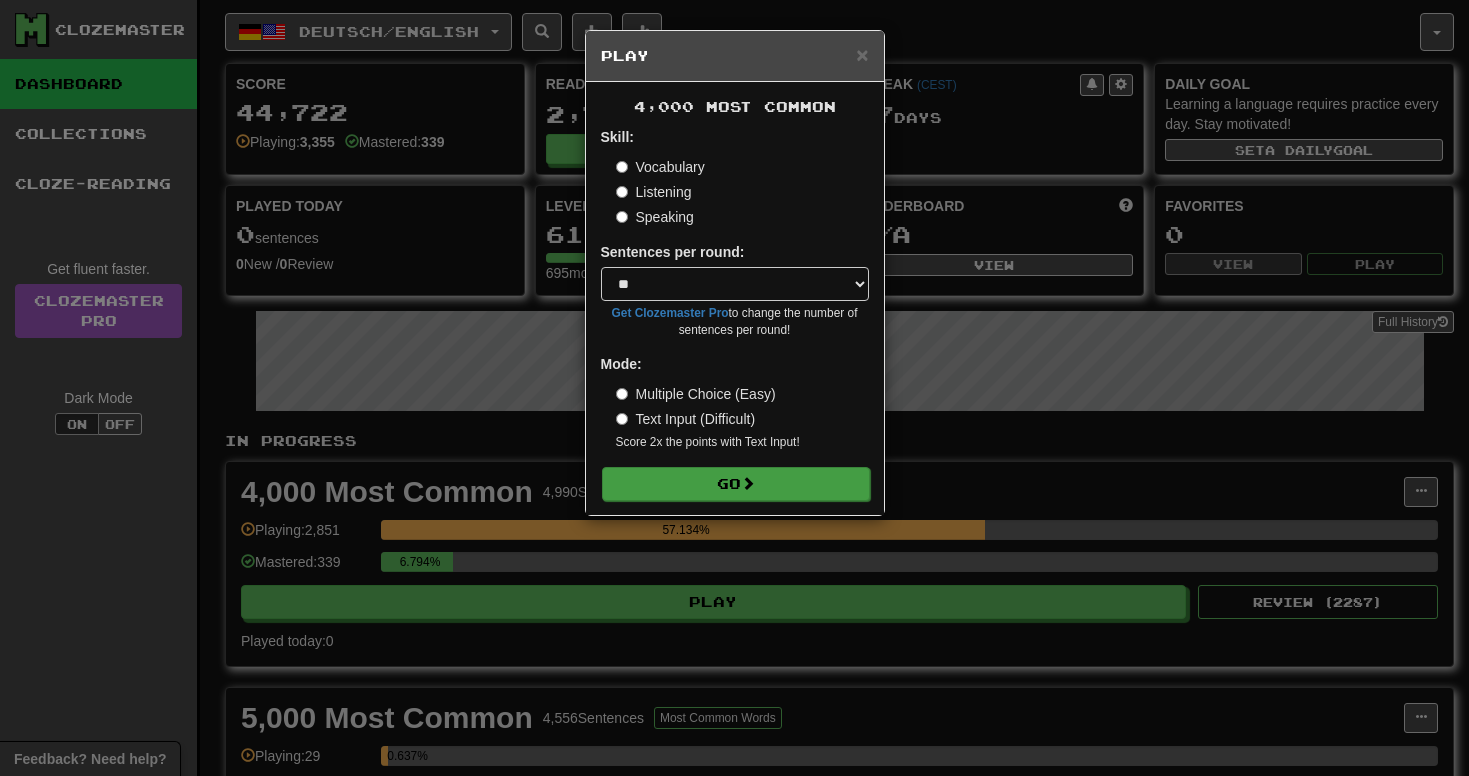 click on "Go" at bounding box center [736, 484] 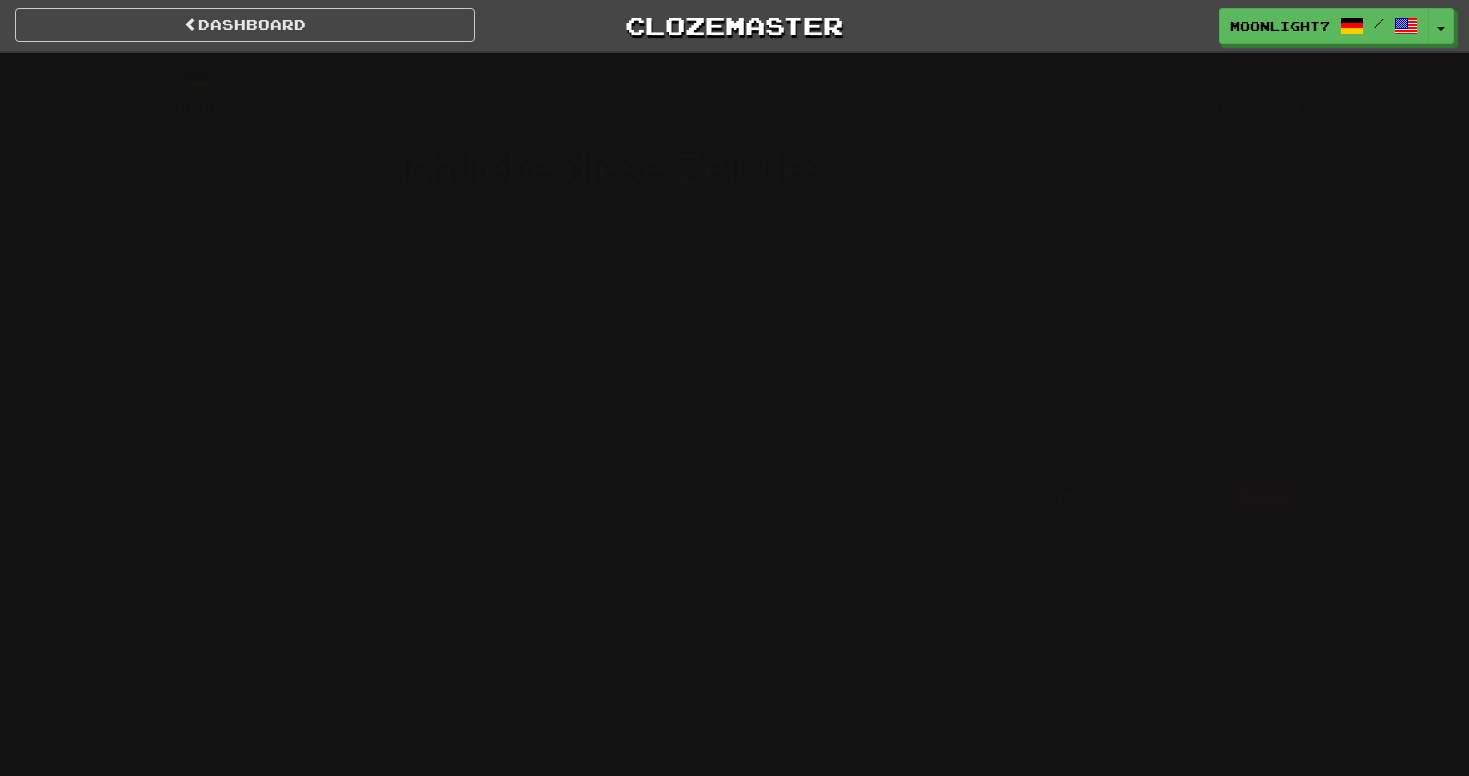scroll, scrollTop: 0, scrollLeft: 0, axis: both 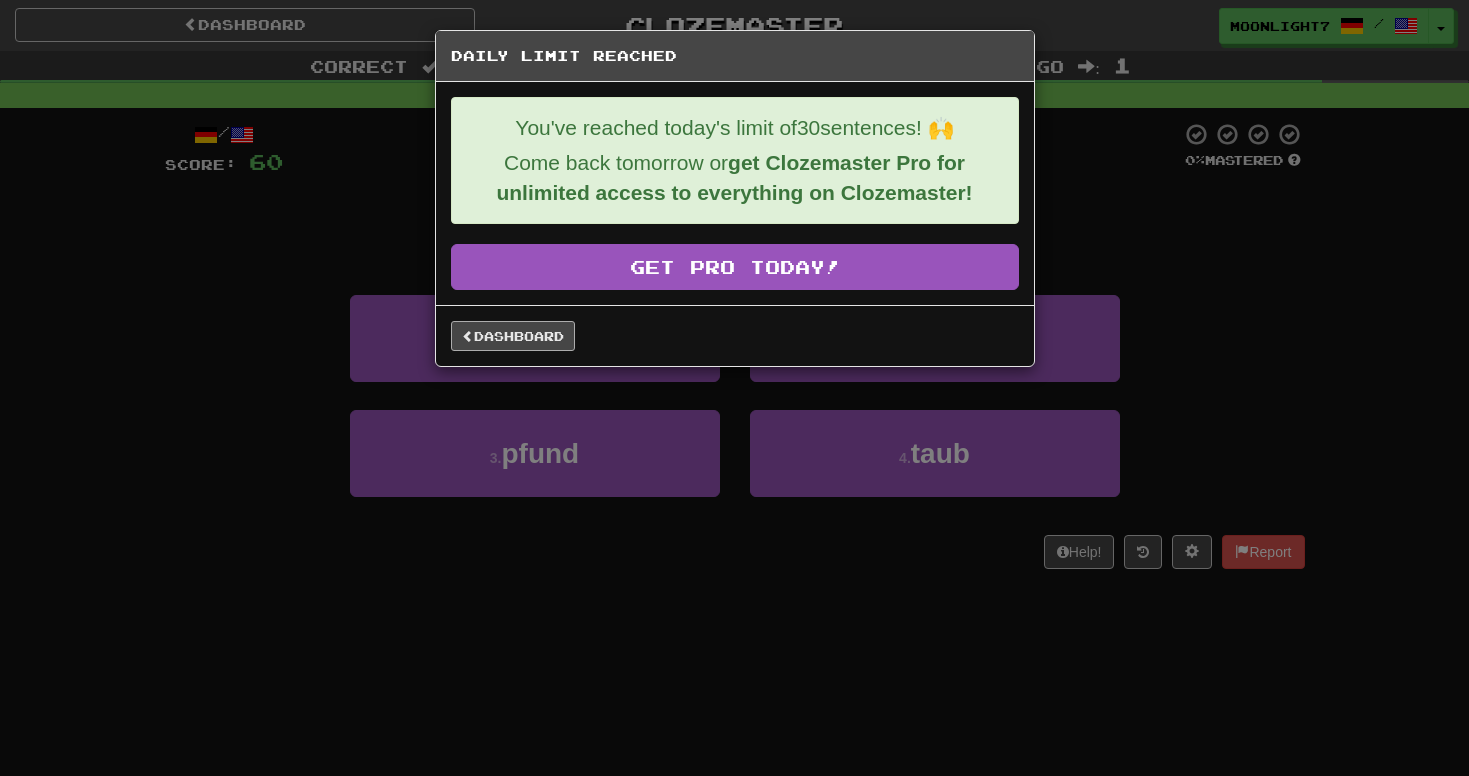 click on "Dashboard" at bounding box center (513, 336) 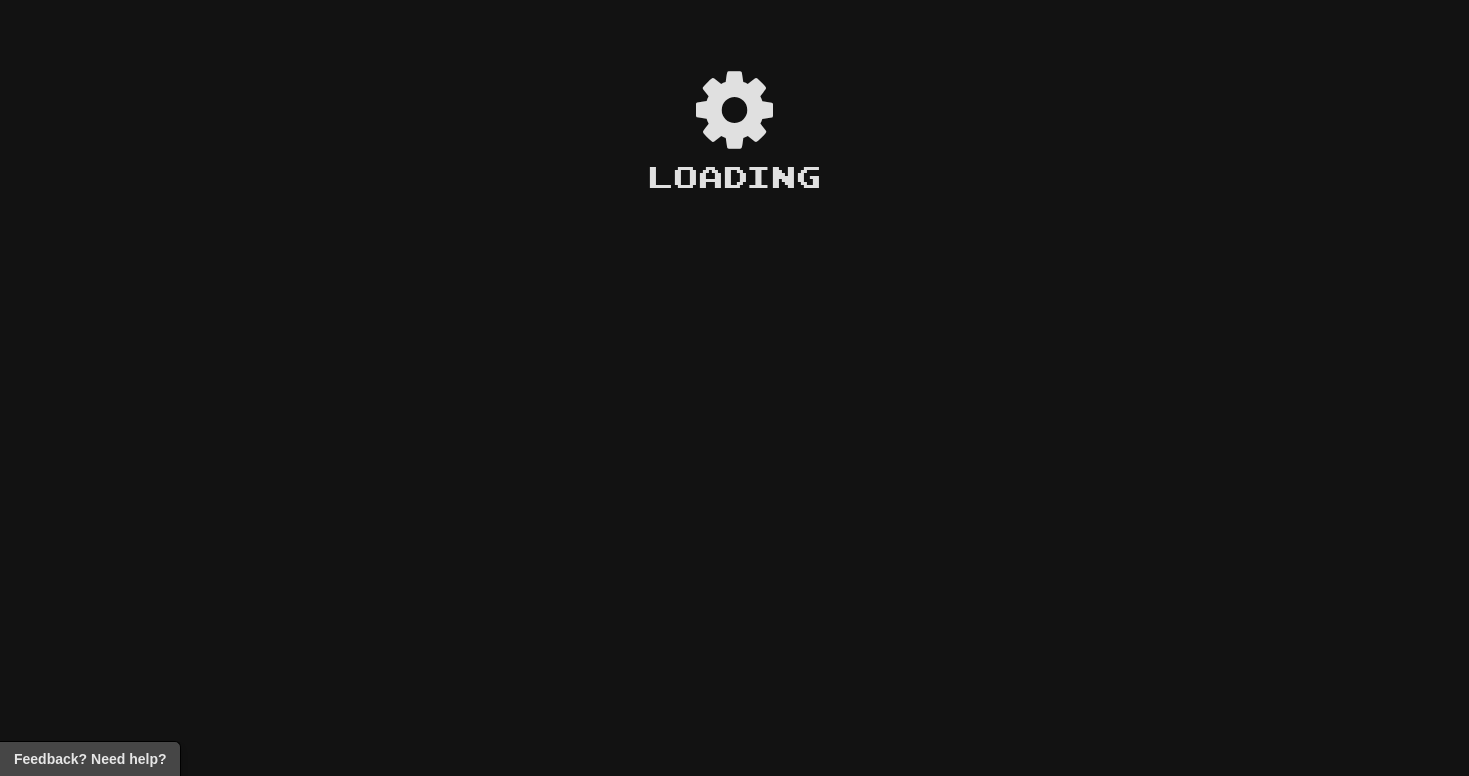 scroll, scrollTop: 0, scrollLeft: 0, axis: both 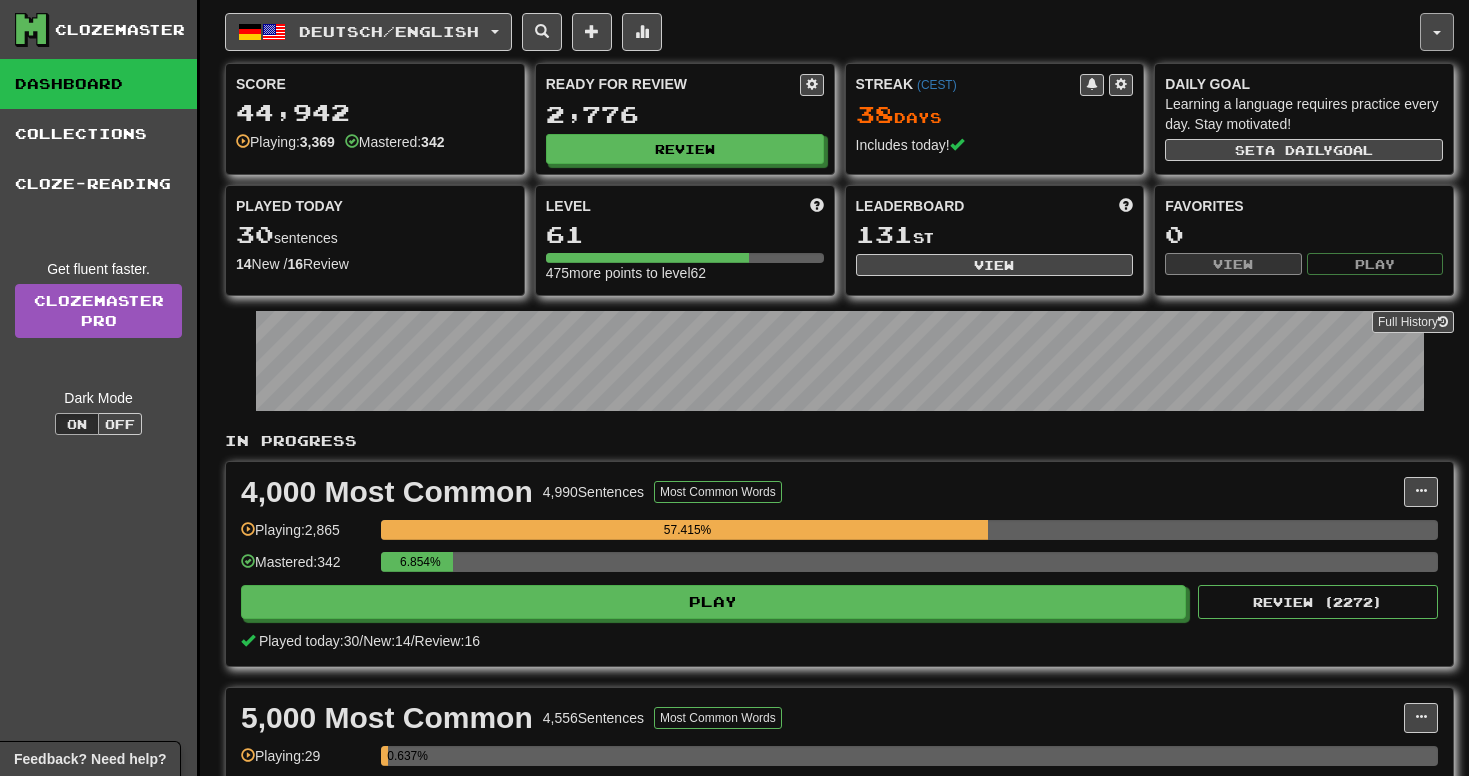 click at bounding box center [1437, 32] 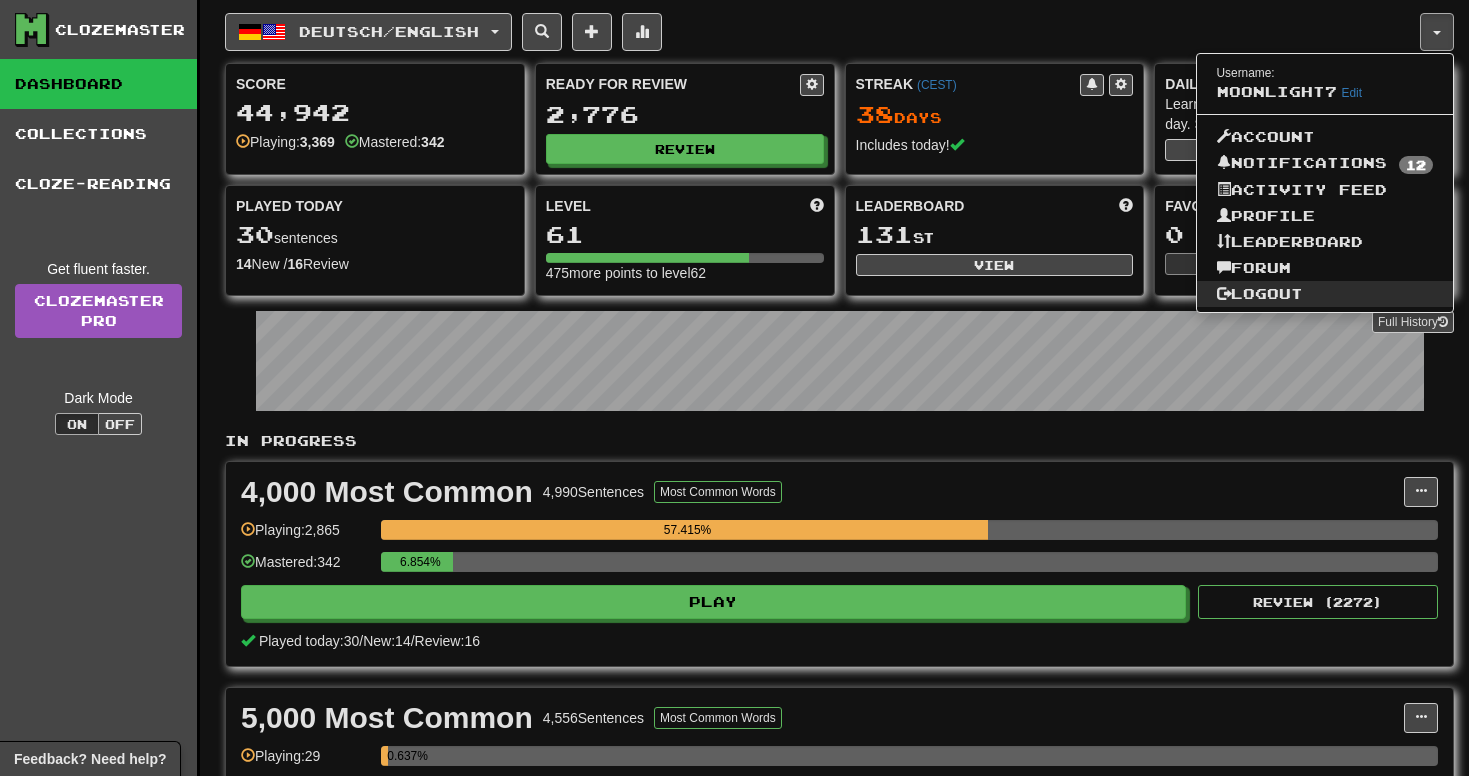 click on "Logout" at bounding box center (1325, 294) 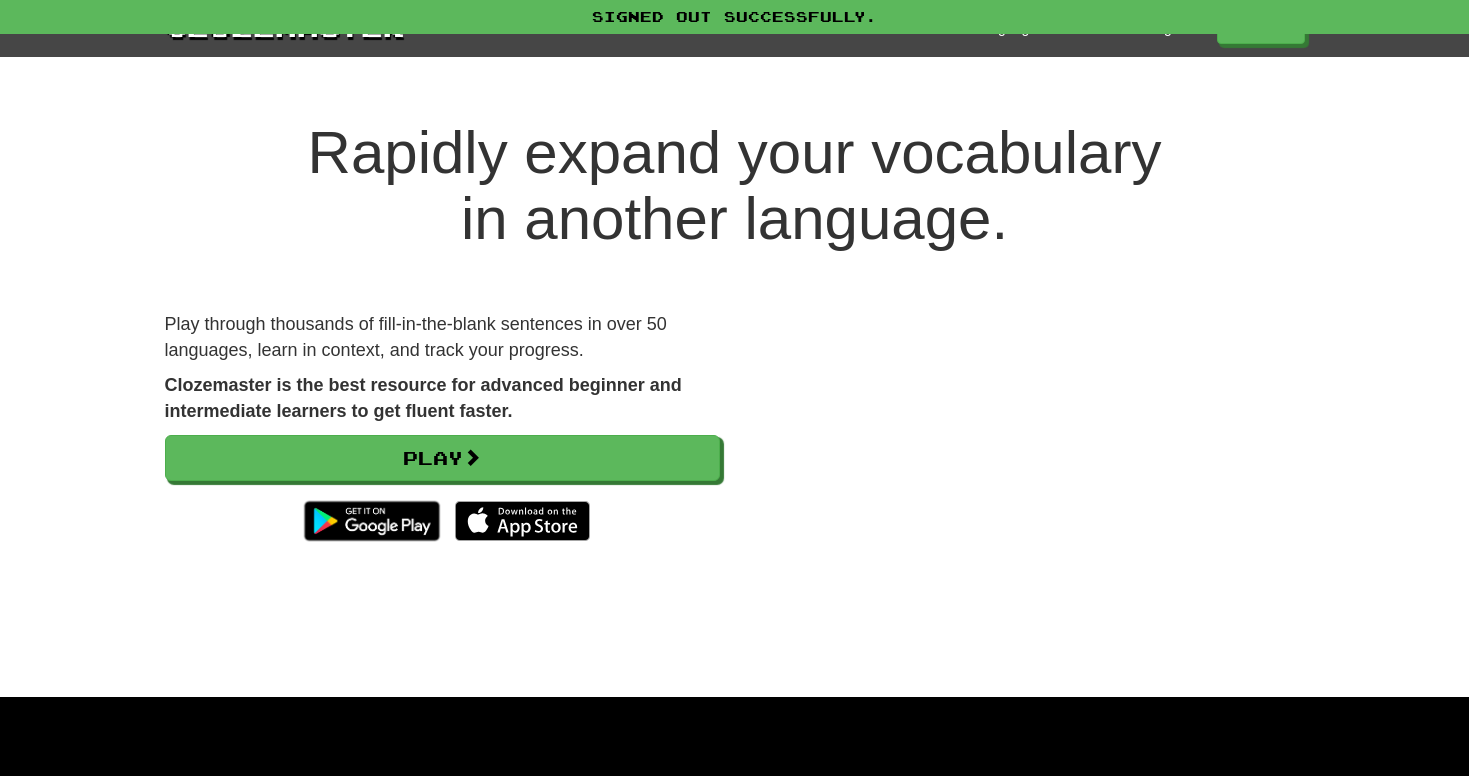 scroll, scrollTop: 0, scrollLeft: 0, axis: both 